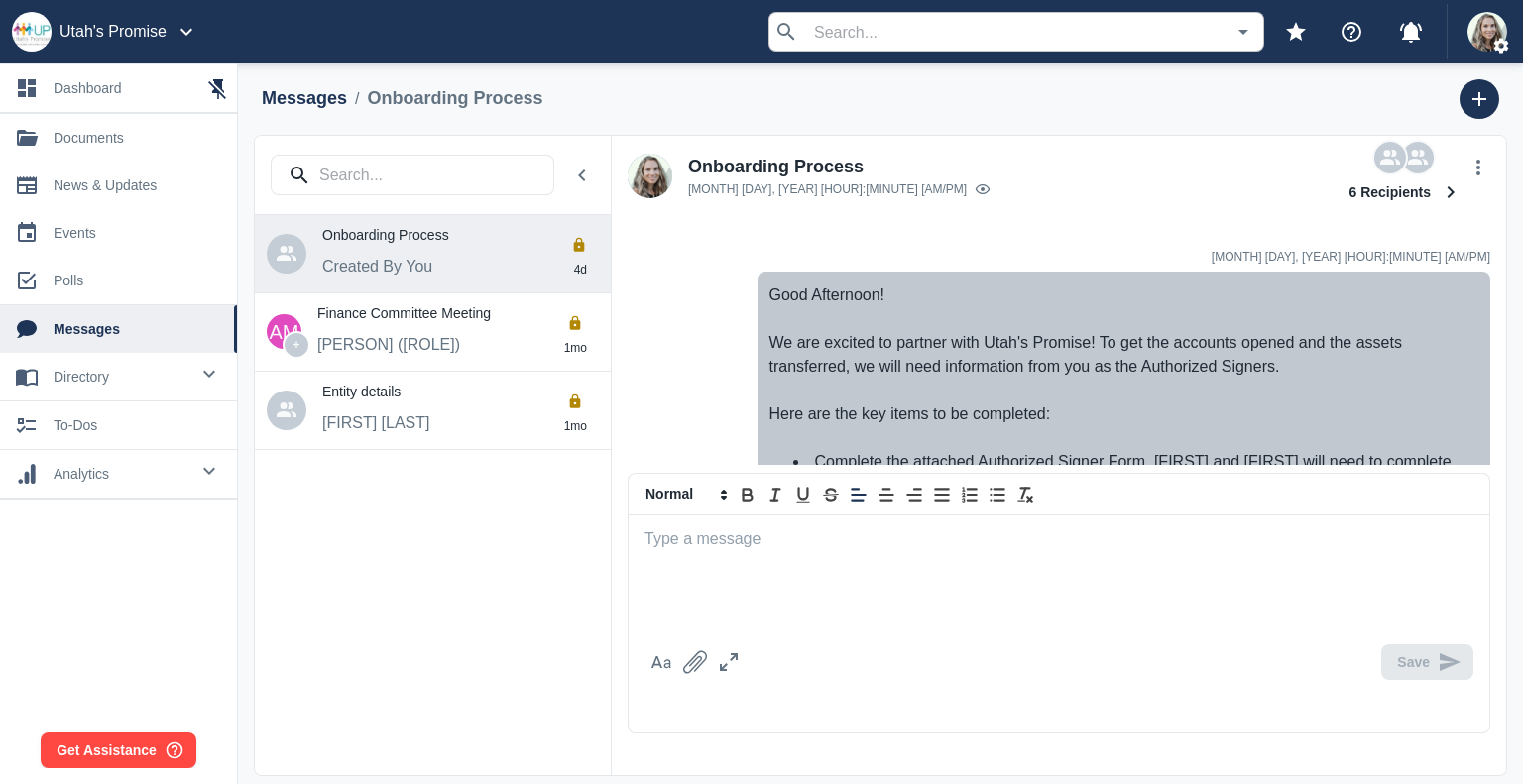 scroll, scrollTop: 0, scrollLeft: 0, axis: both 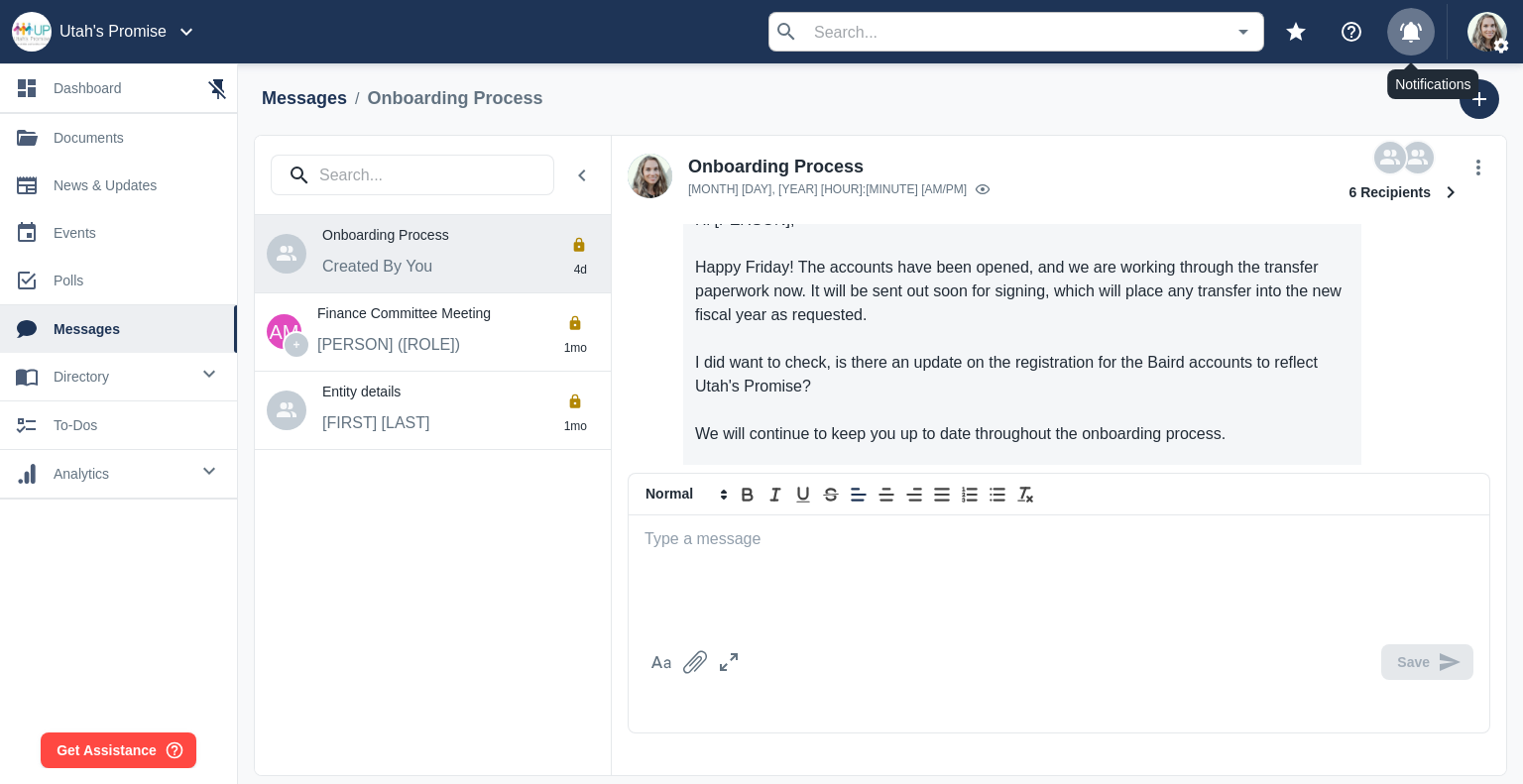 click at bounding box center [1411, 32] 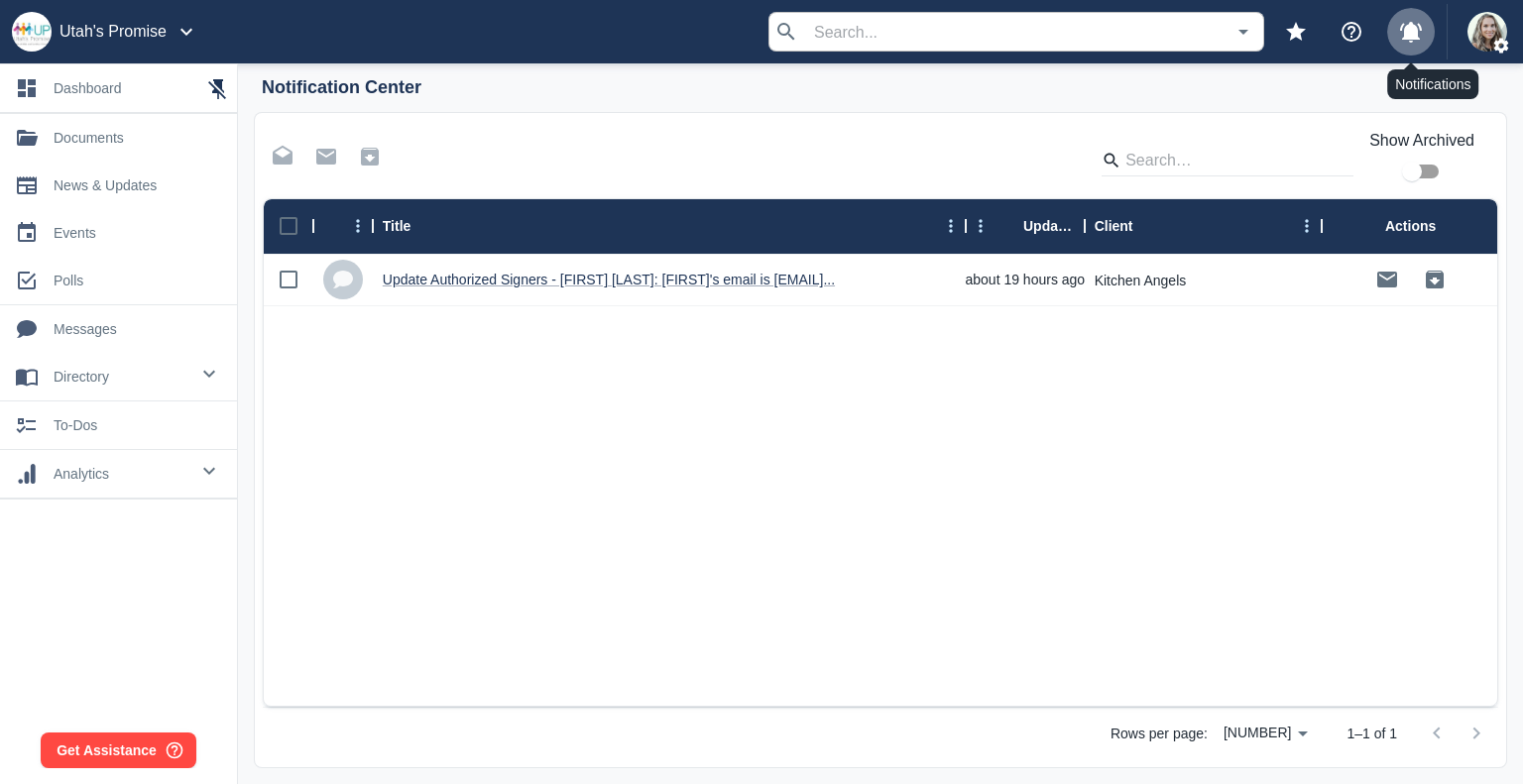 click at bounding box center (1411, 32) 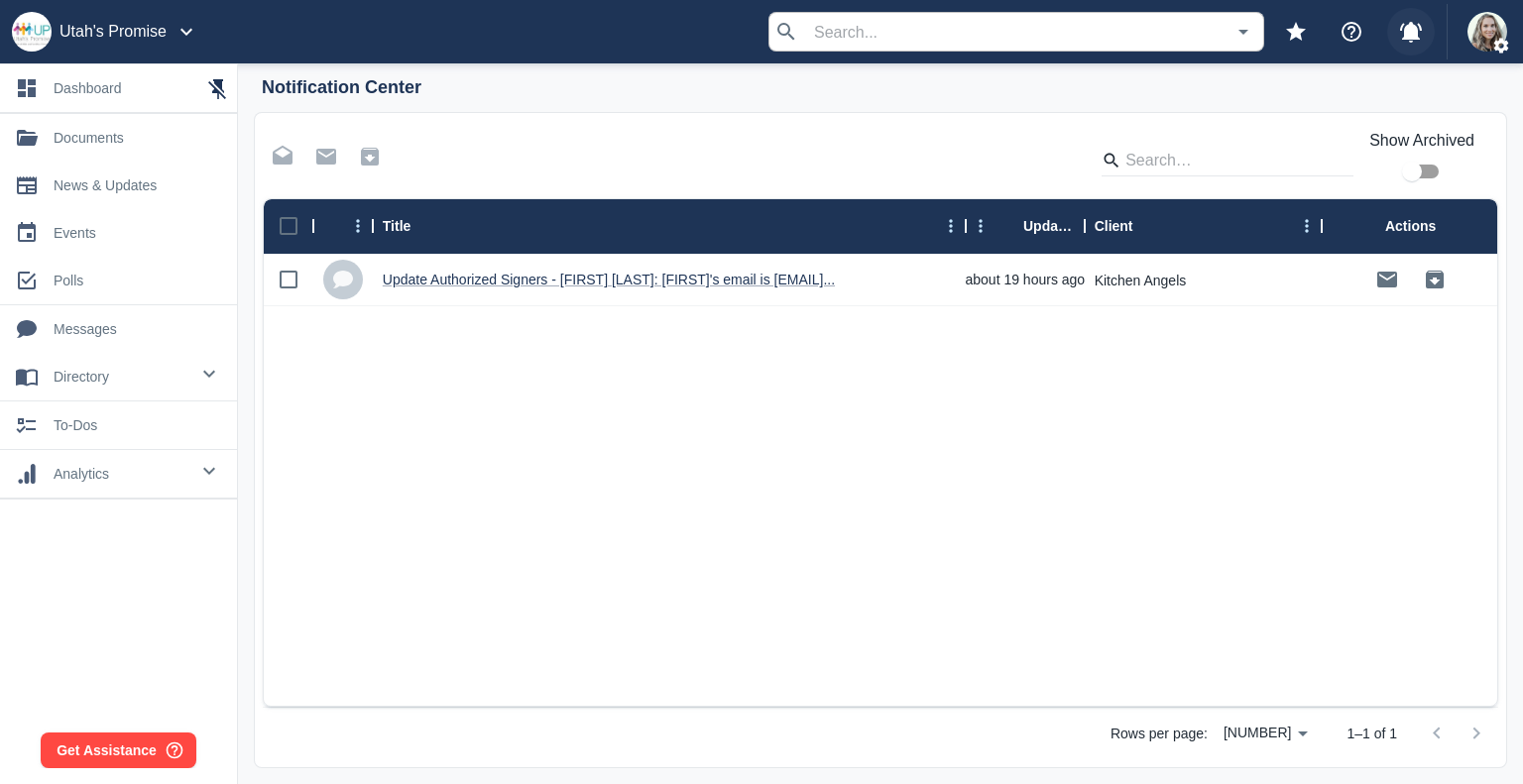 type 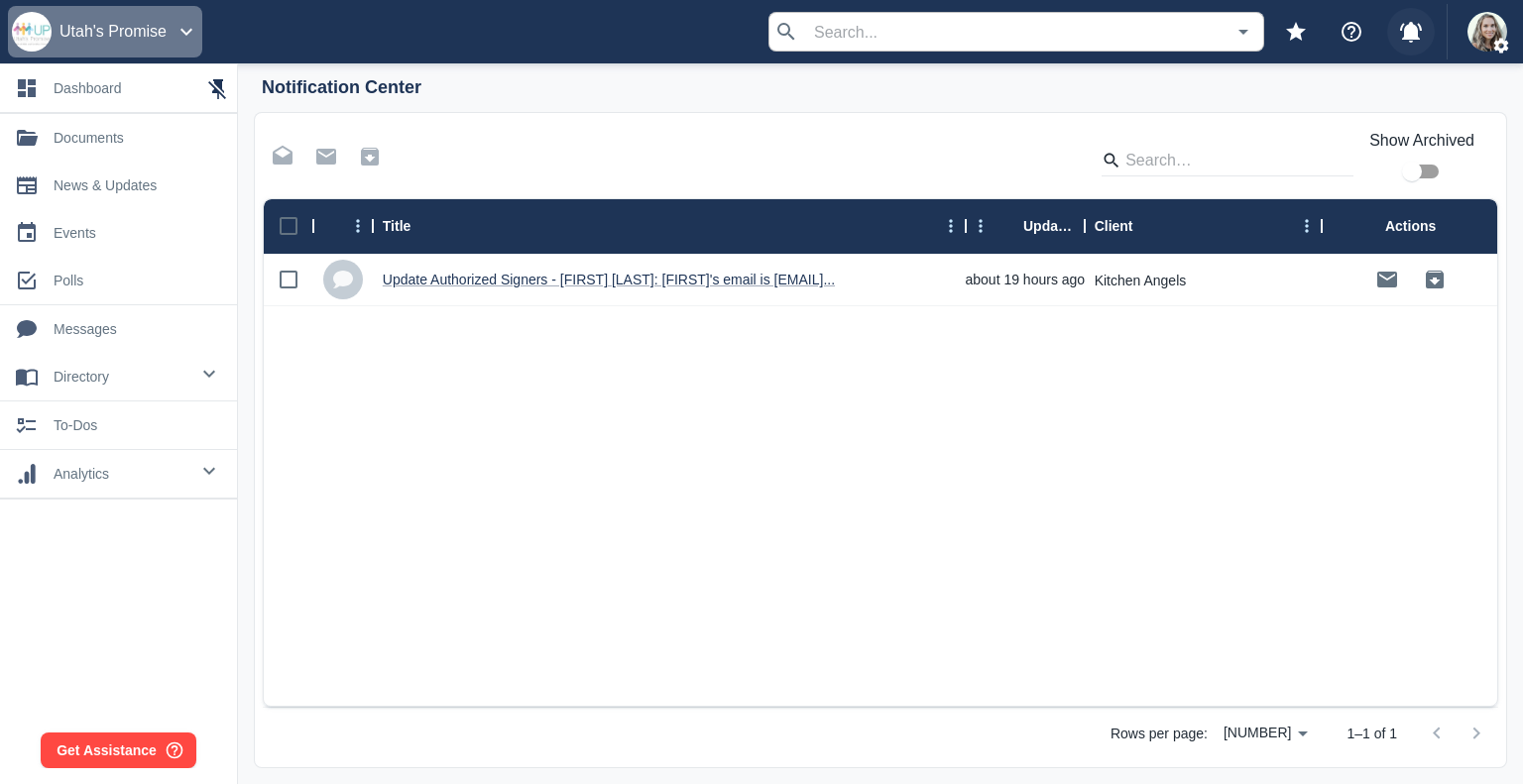click on "Utah's Promise" at bounding box center [105, 32] 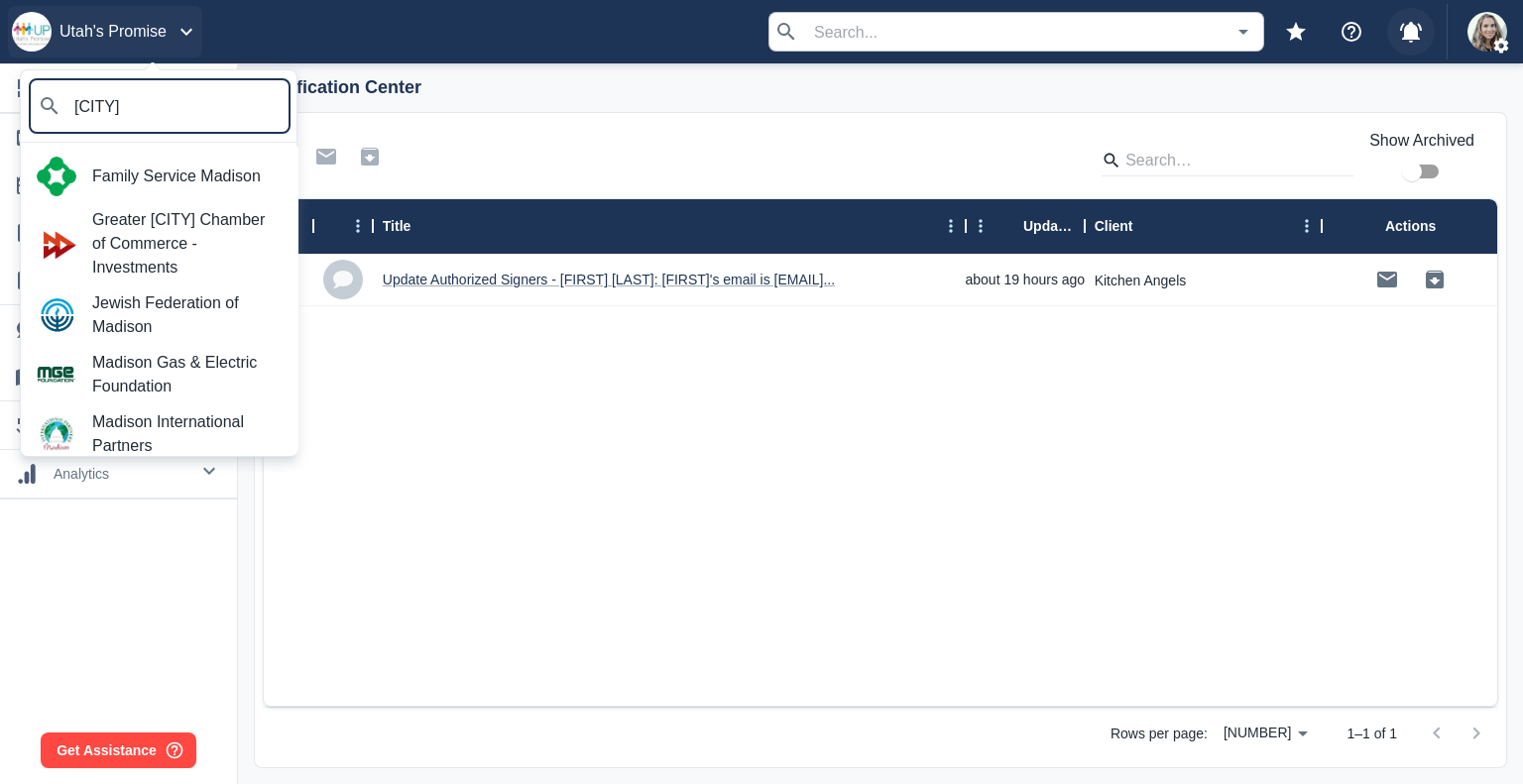 type on "madison" 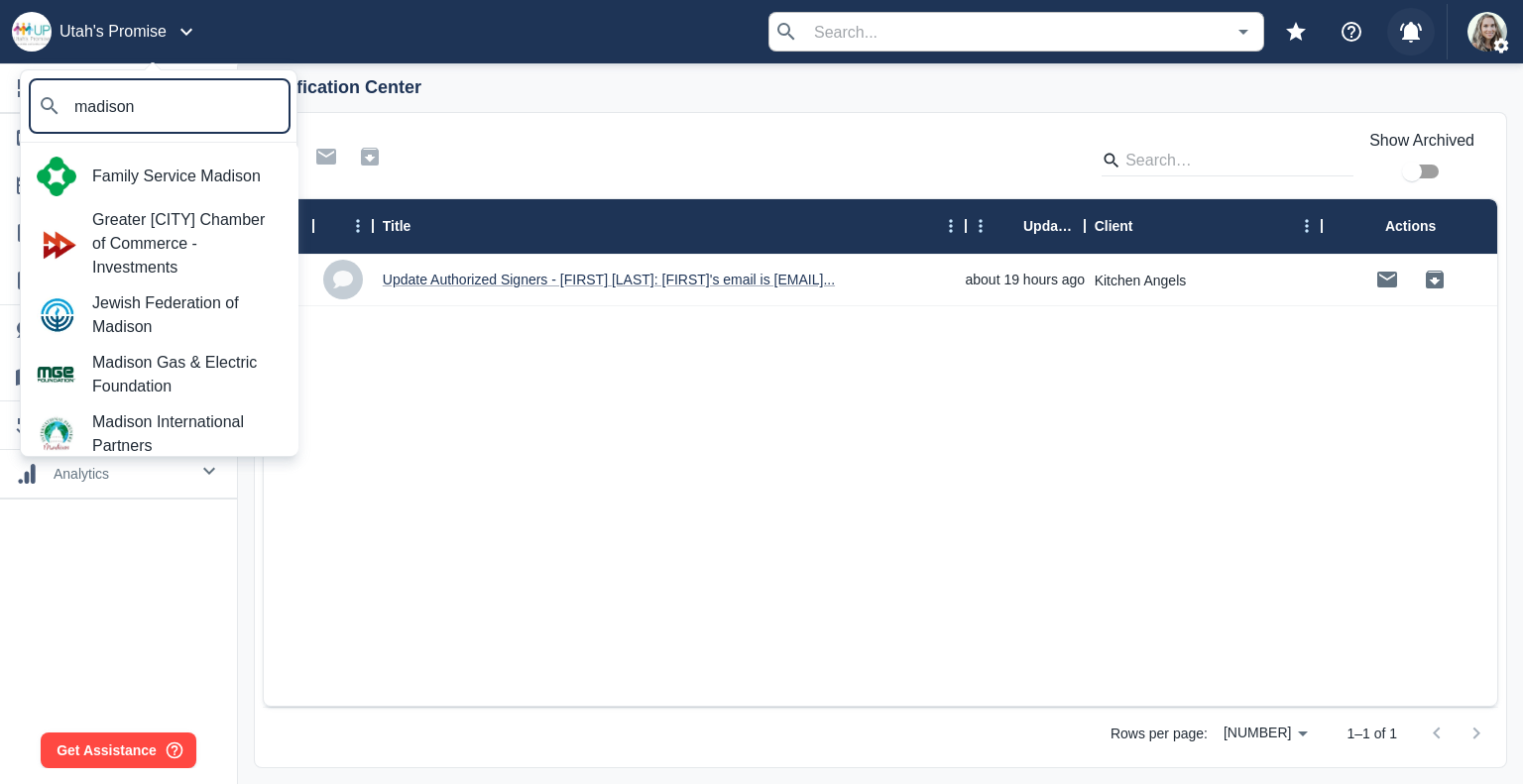 click on "Madison Gas & Electric Foundation" at bounding box center (187, 375) 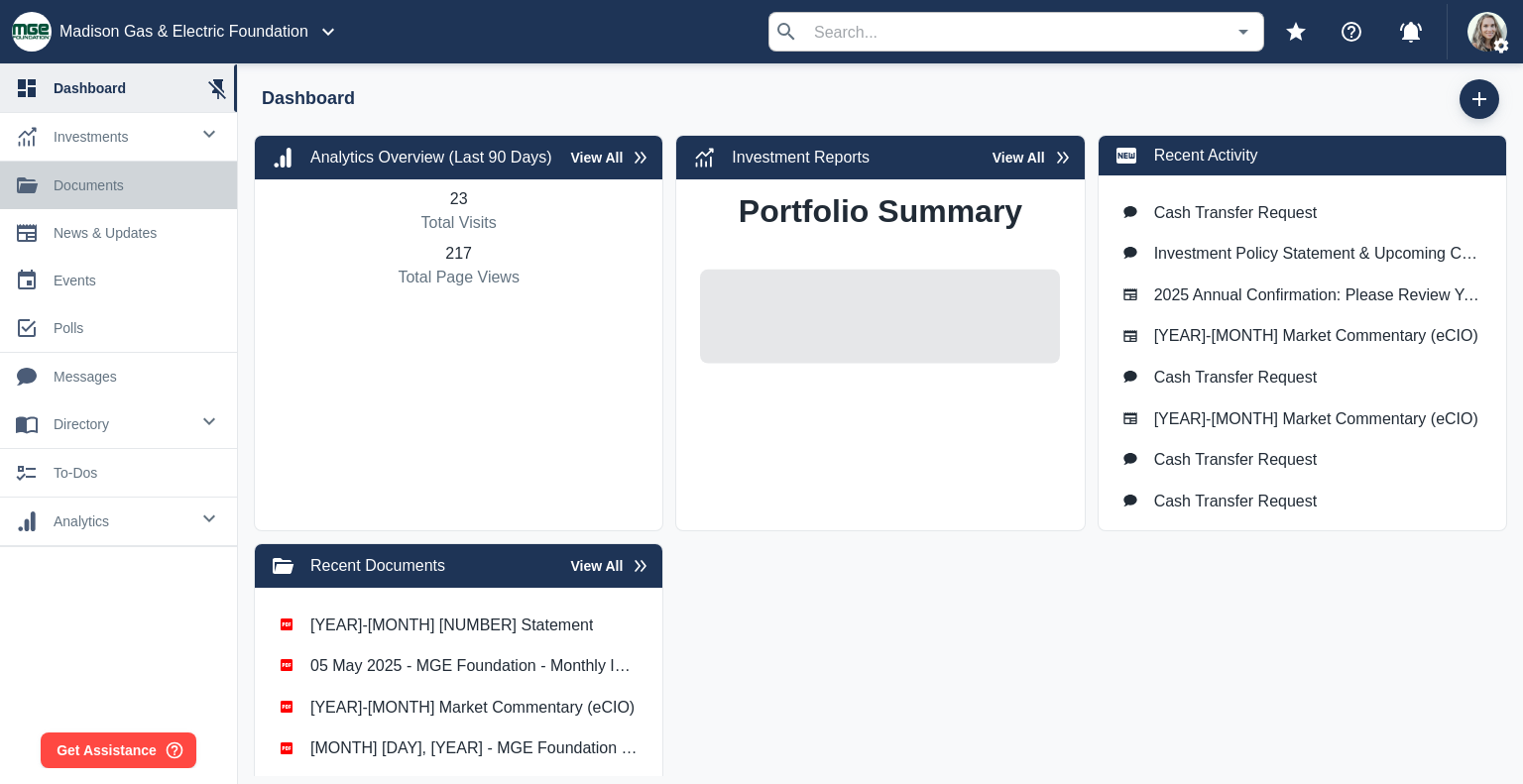 click on "documents" at bounding box center [137, 185] 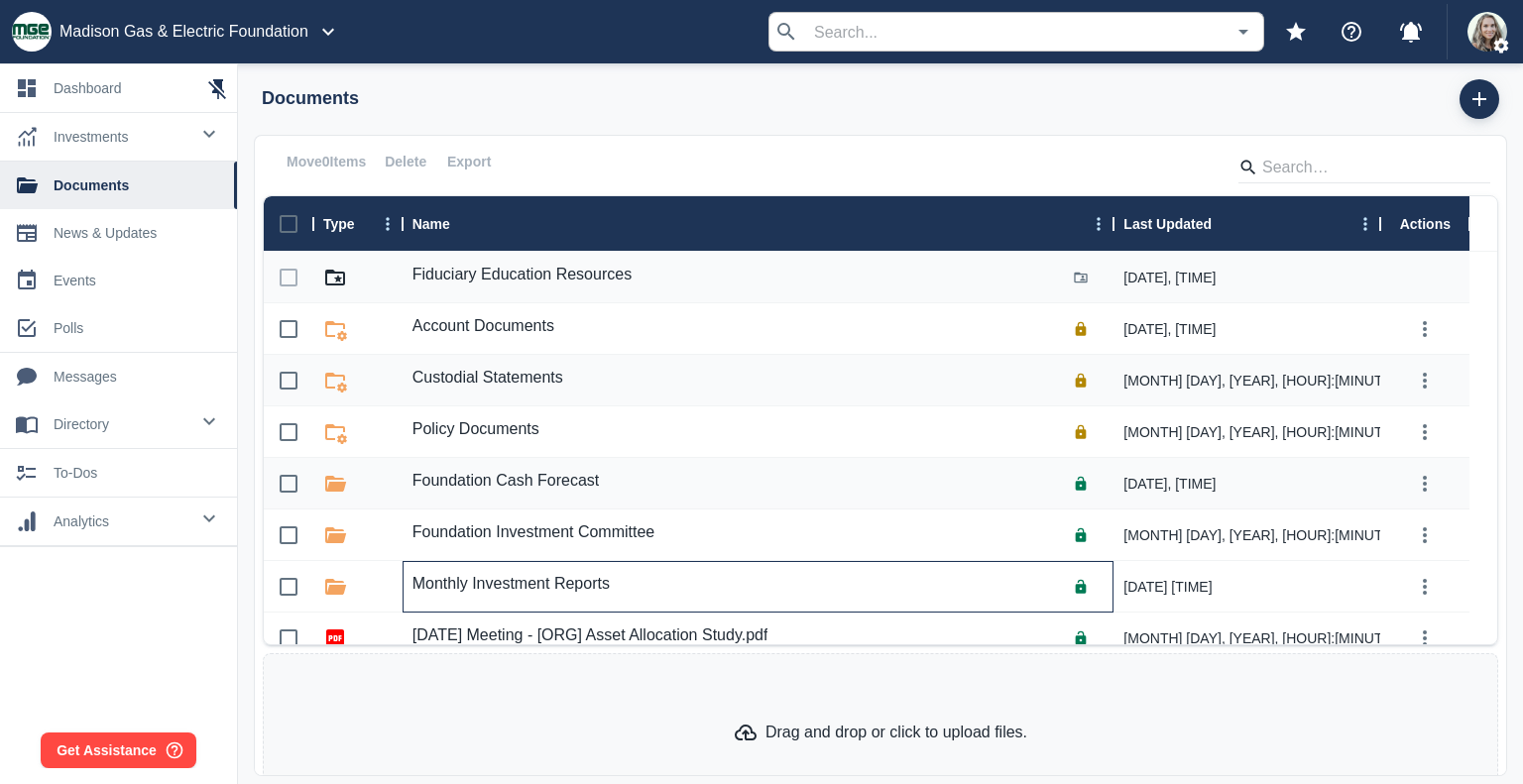 click on "Monthly Investment Reports" at bounding box center (511, 584) 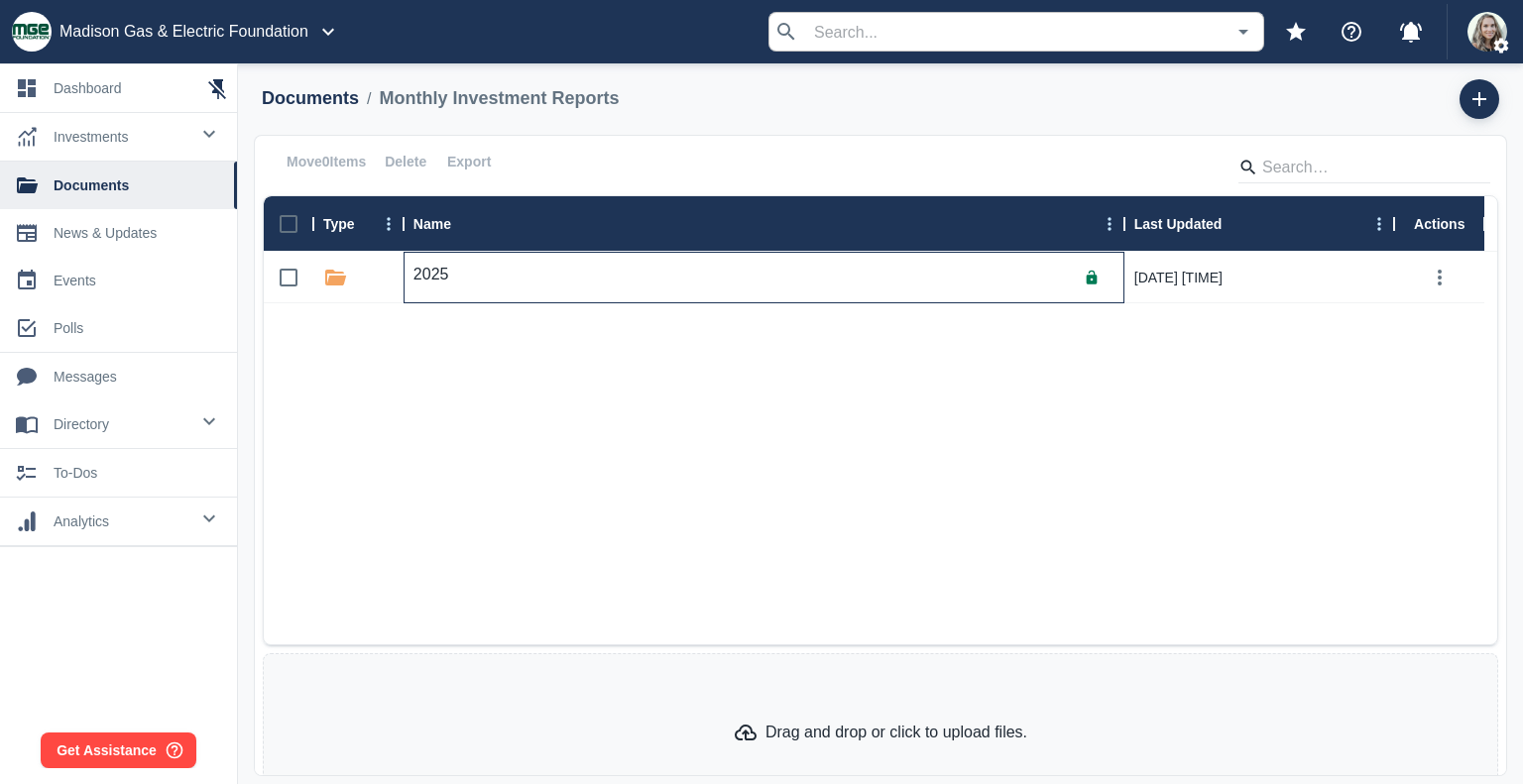 click on "2025" at bounding box center (761, 278) 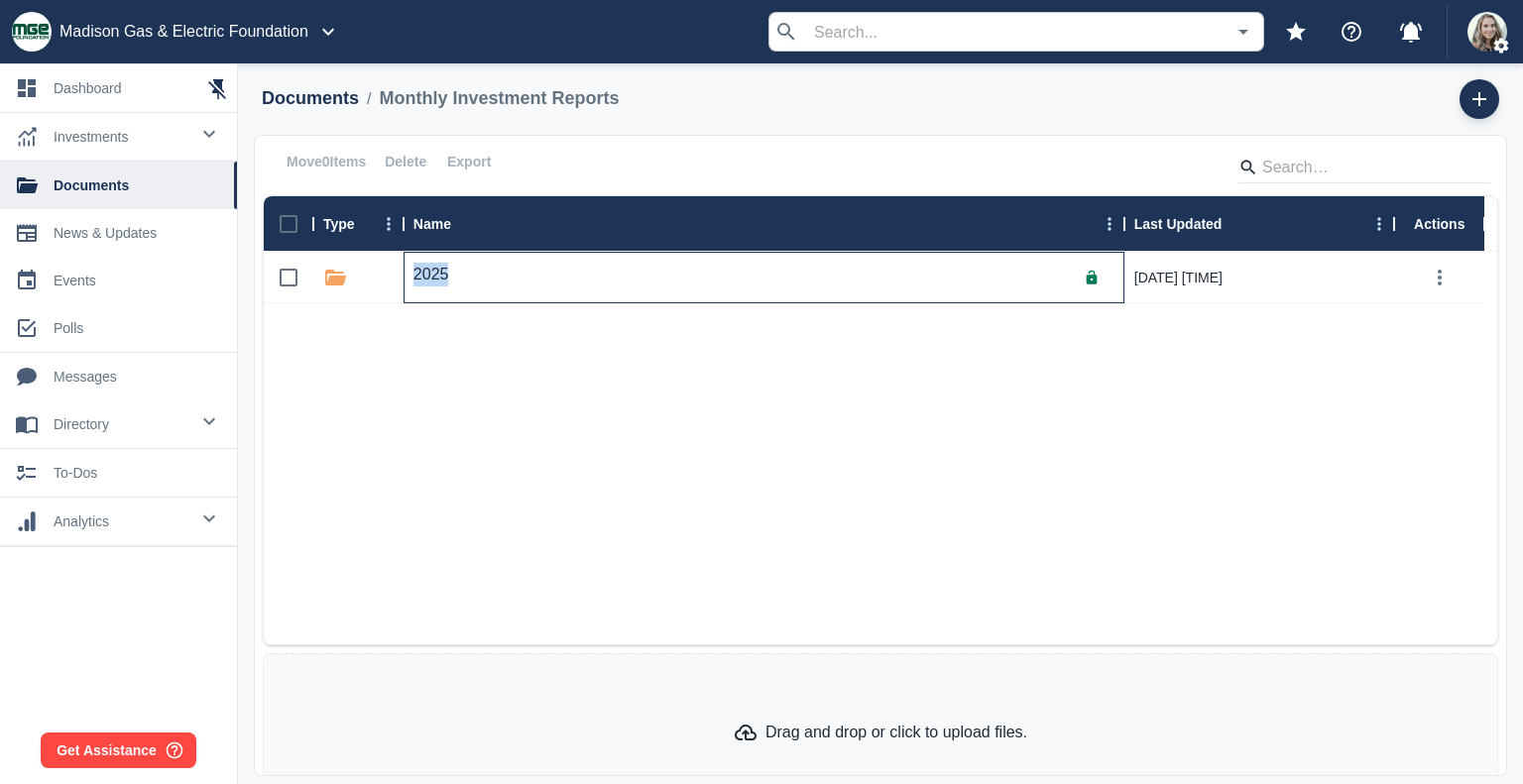 click on "2025" at bounding box center [761, 278] 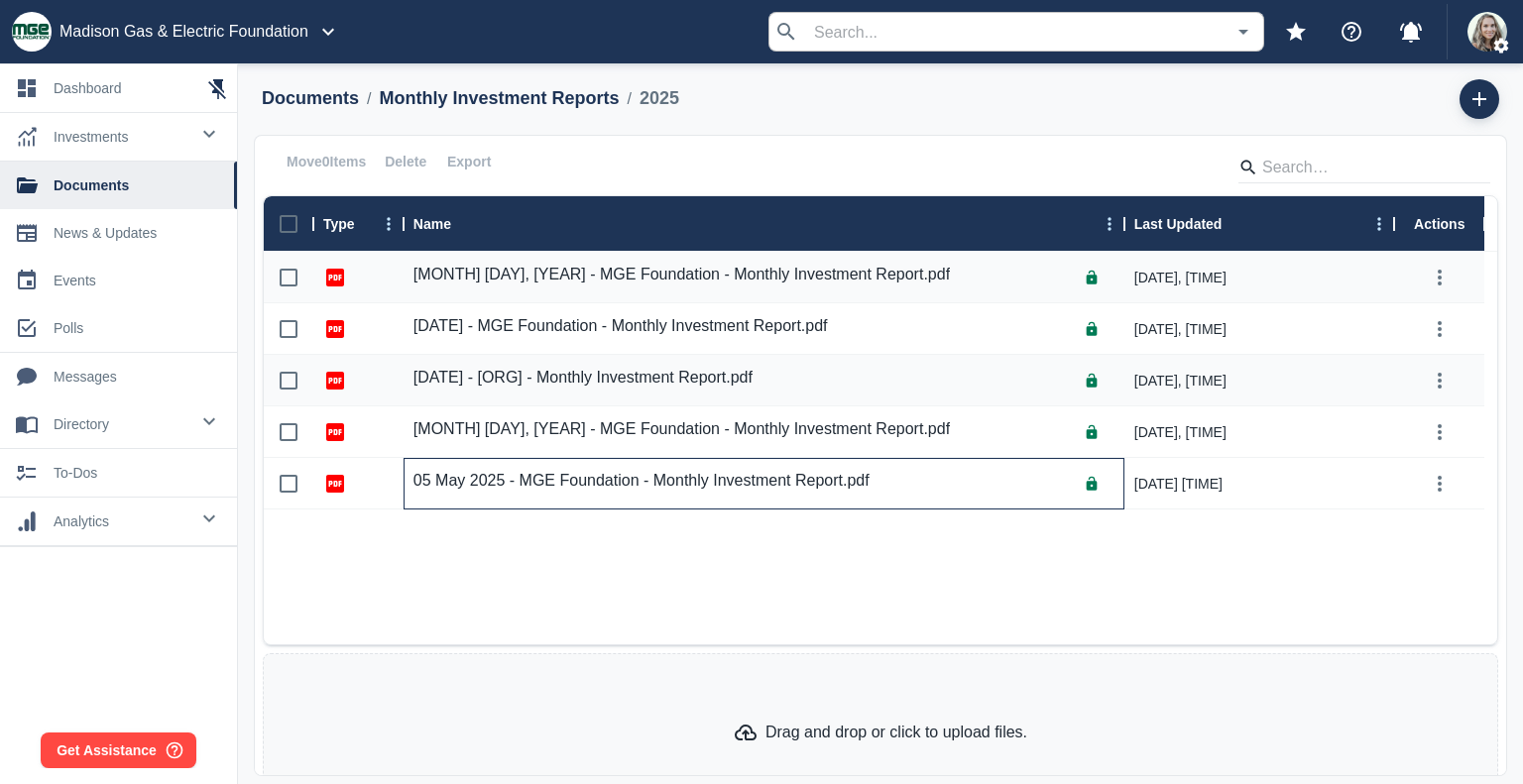 click on "05 May 2025 - MGE Foundation - Monthly Investment Report.pdf" at bounding box center (642, 481) 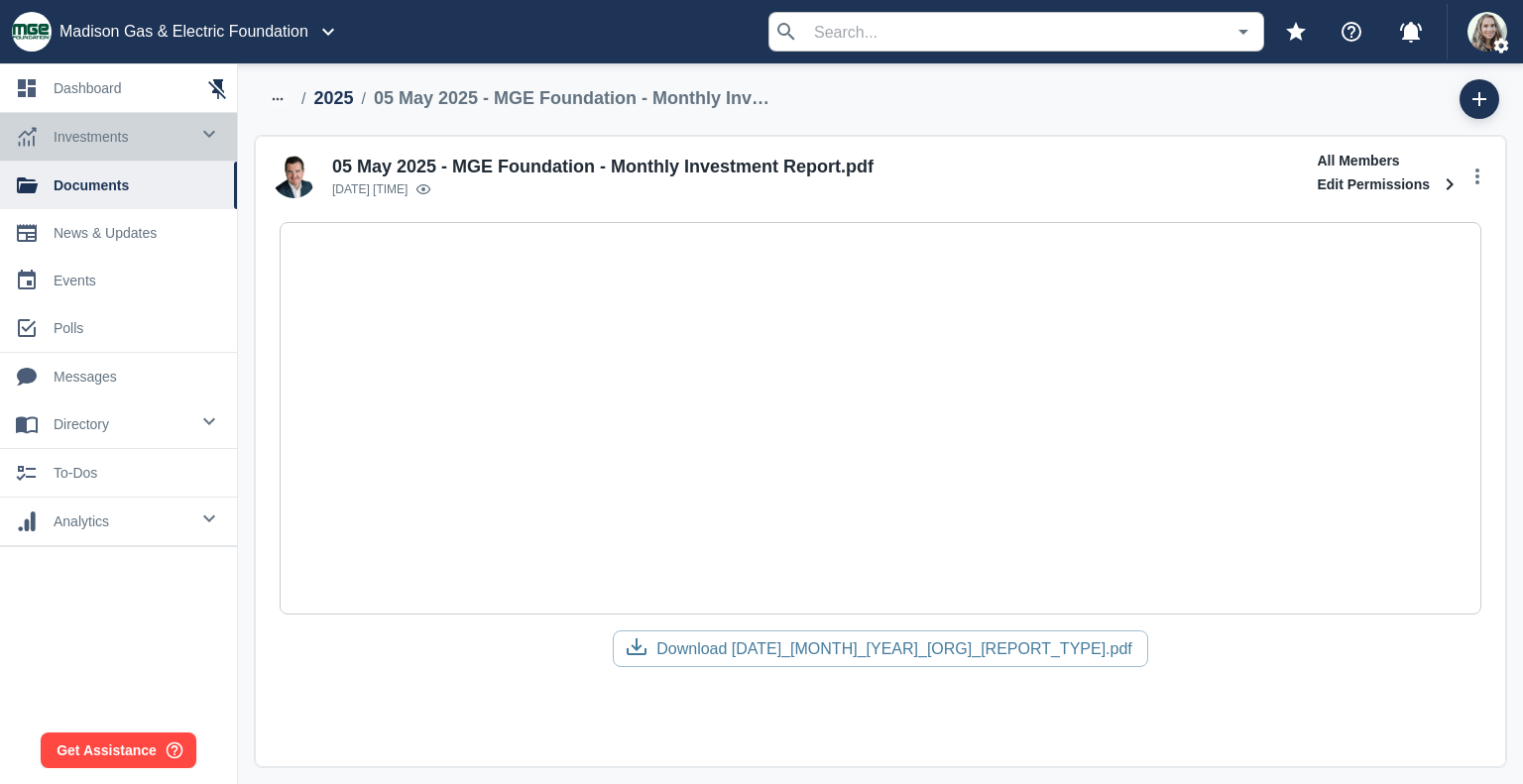 click on "investments" at bounding box center (121, 137) 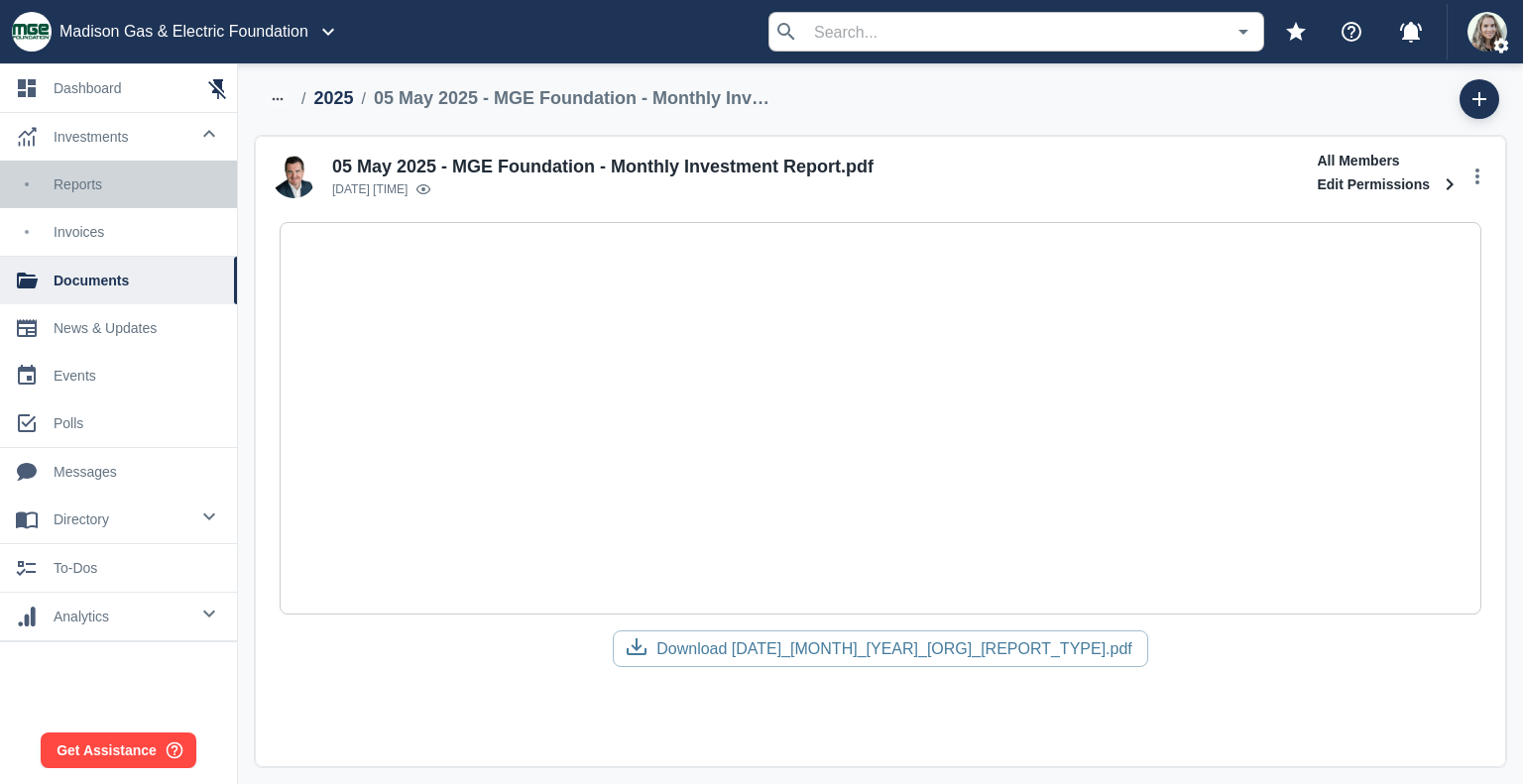 click on "Reports" at bounding box center [118, 184] 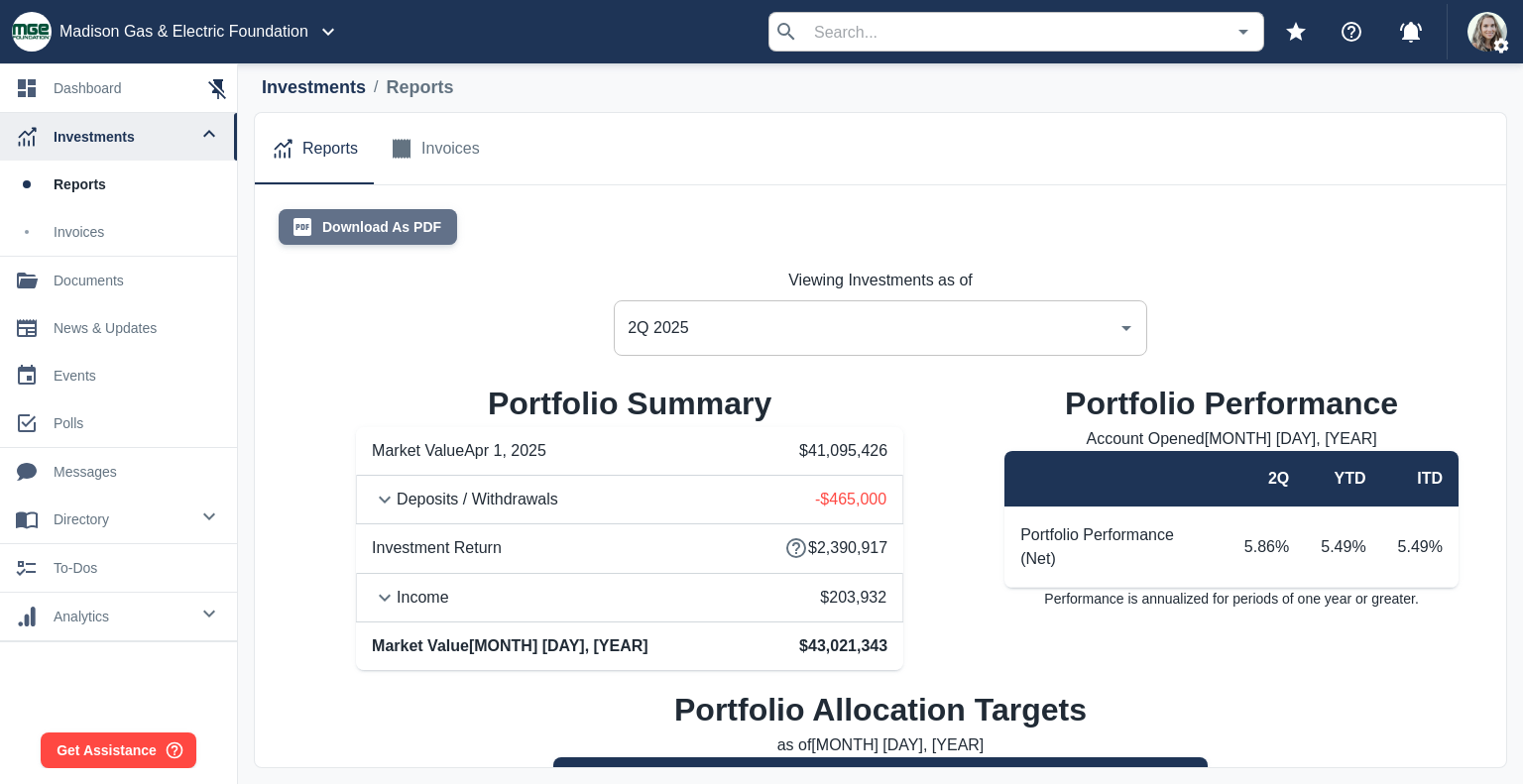 click on "Download As PDF" at bounding box center (368, 227) 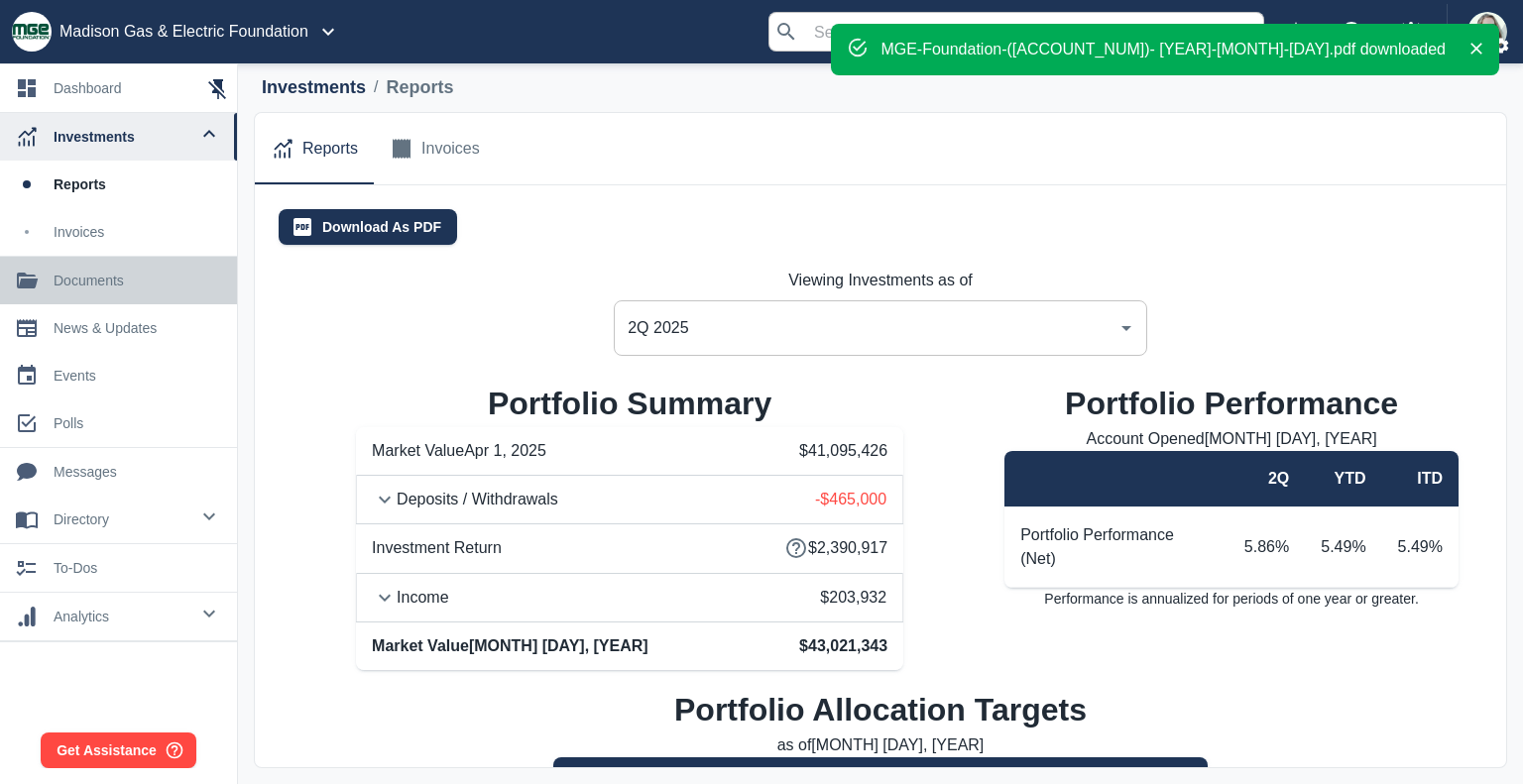 click on "documents" at bounding box center [137, 280] 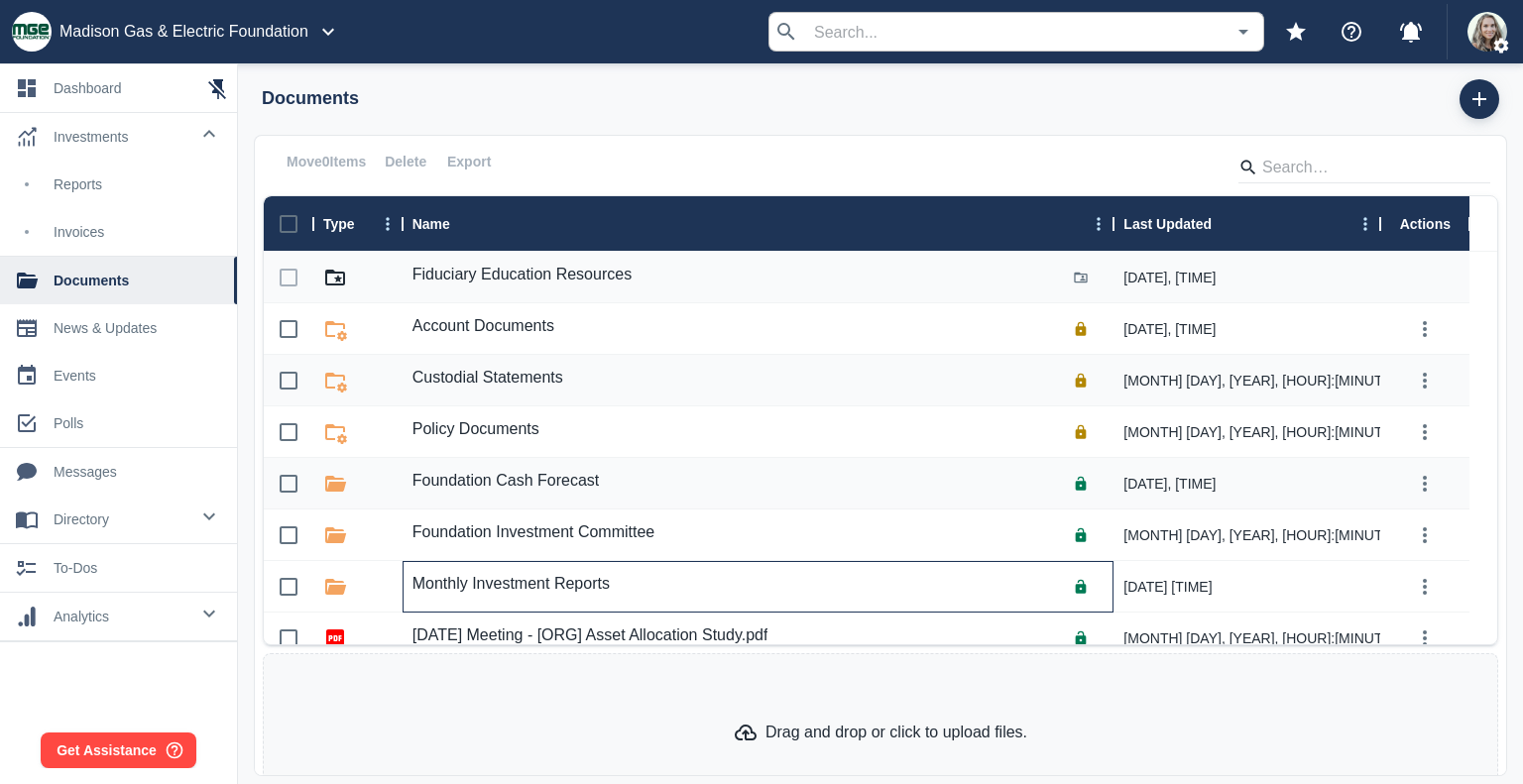 click on "Monthly Investment Reports" at bounding box center [511, 584] 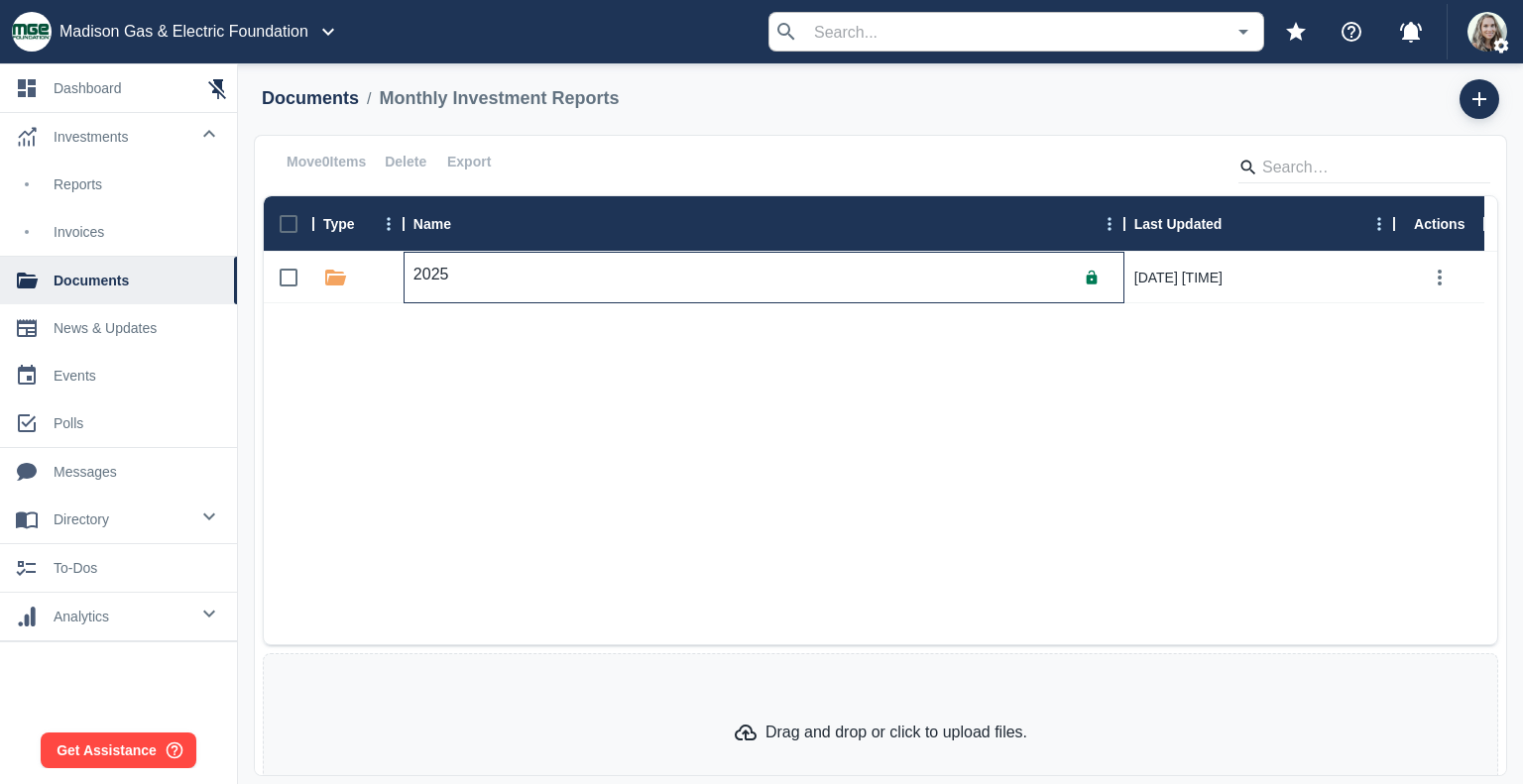 click on "2025" at bounding box center (431, 275) 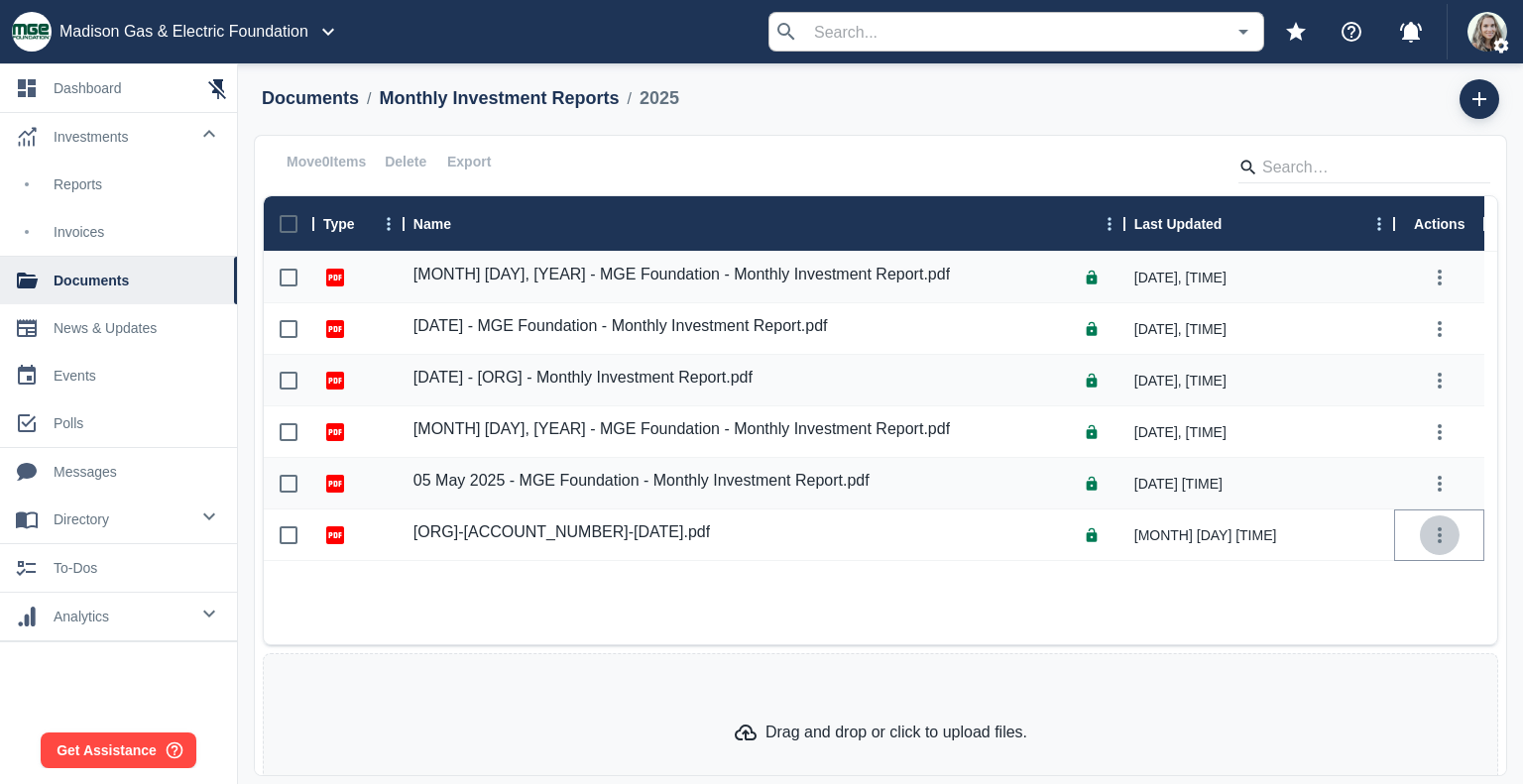 click at bounding box center [1440, 535] 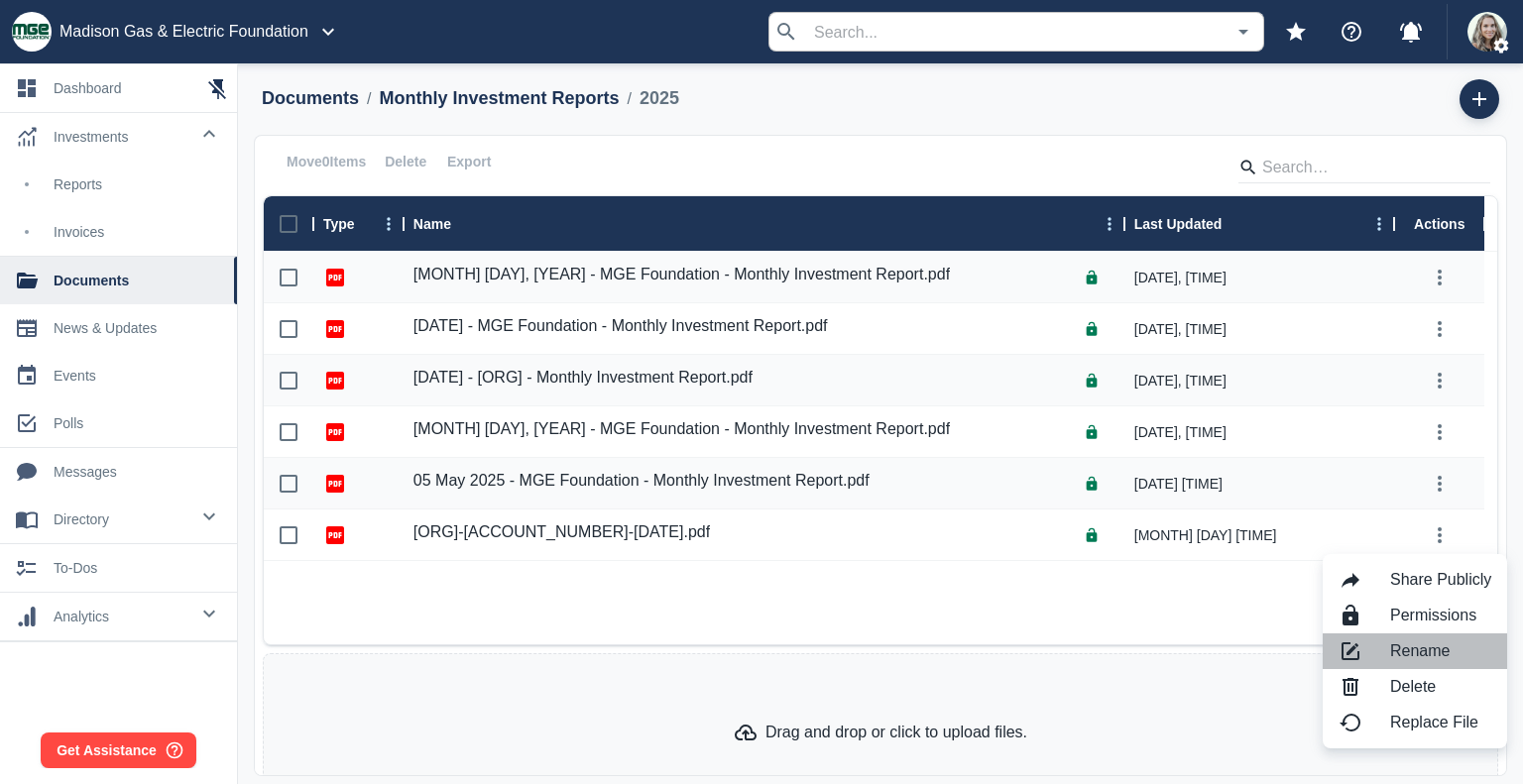 click on "Rename" at bounding box center (1441, 580) 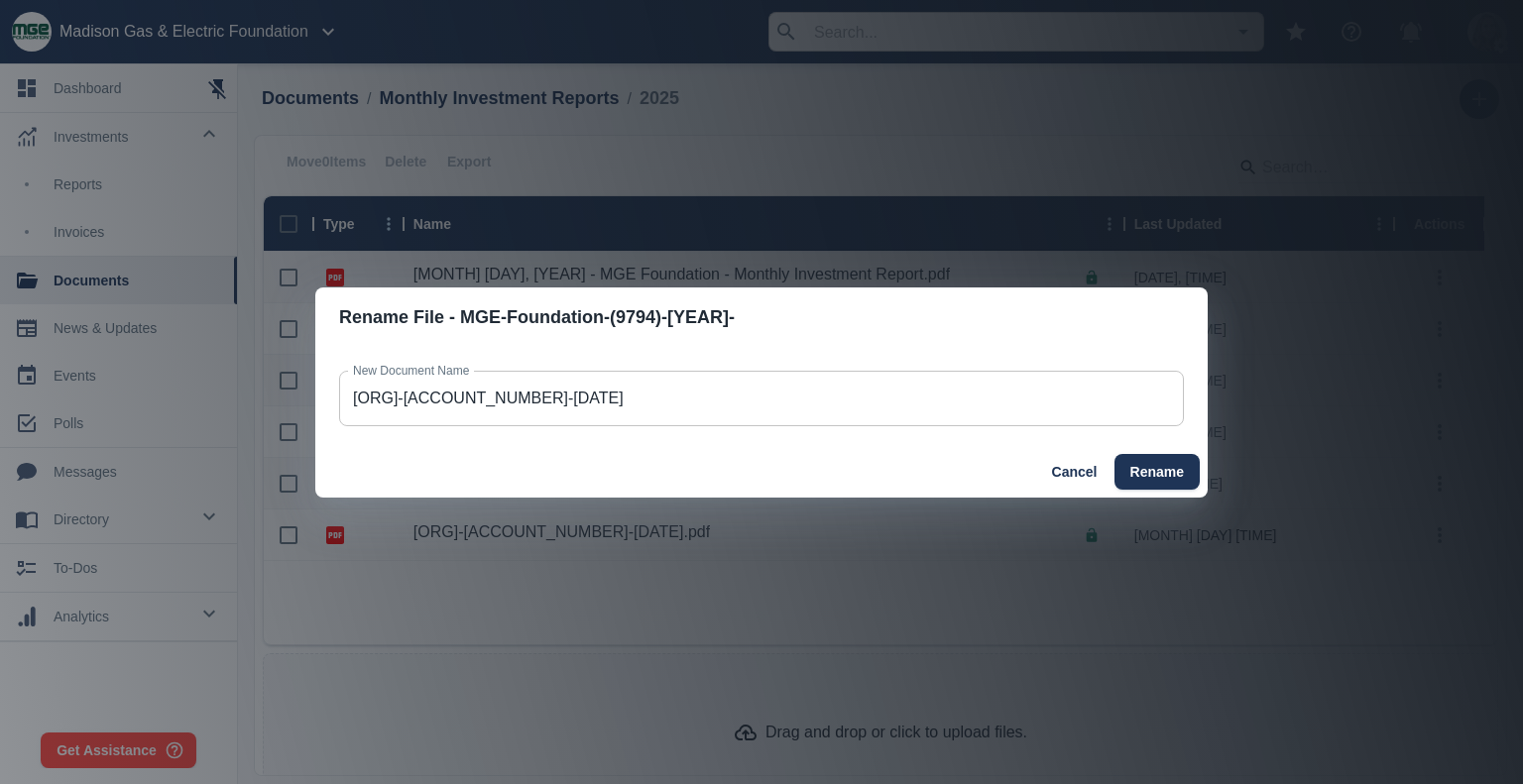 drag, startPoint x: 857, startPoint y: 304, endPoint x: 962, endPoint y: 392, distance: 137 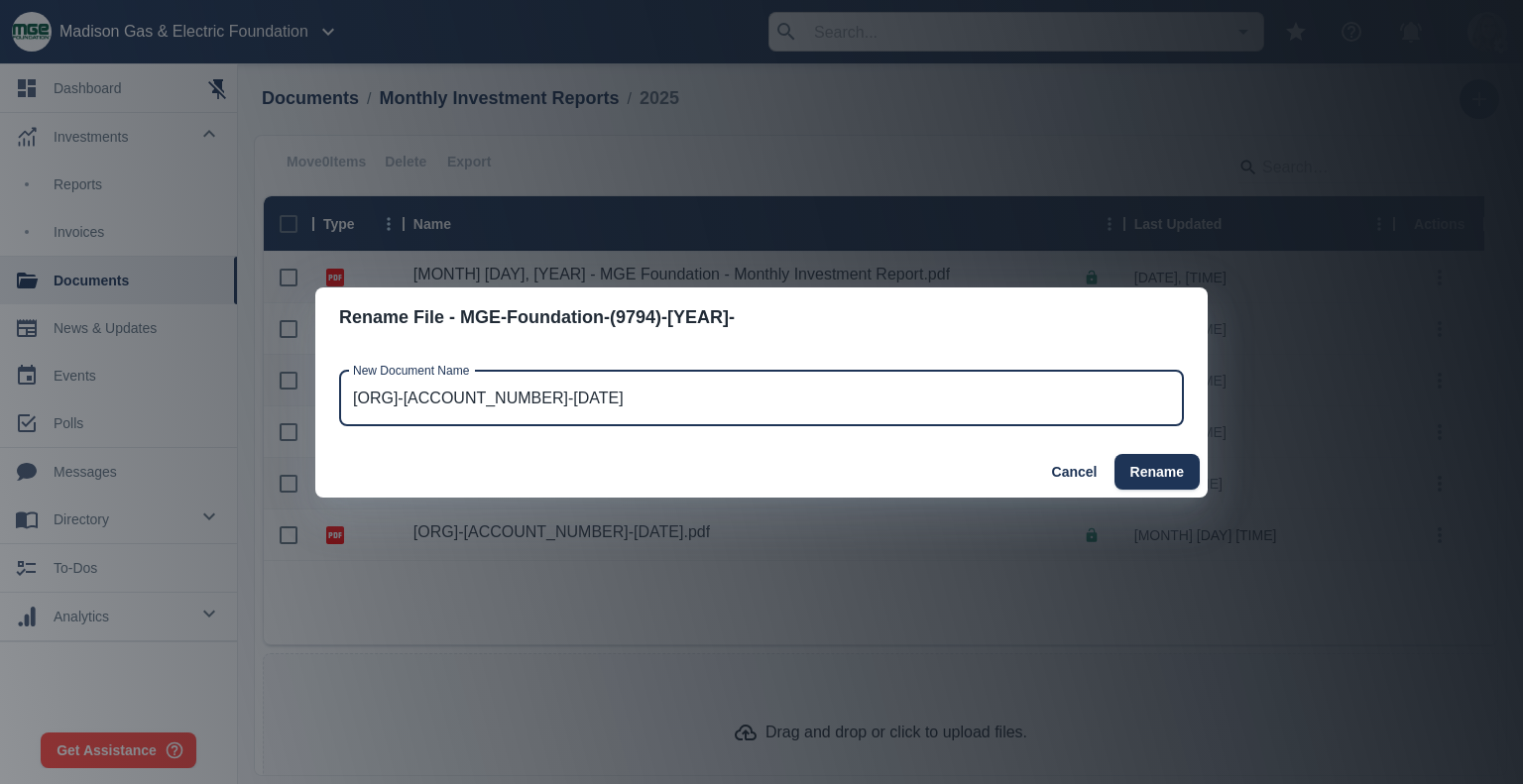 click on "[ORG]-[ACCOUNT_NUMBER]-[DATE]" at bounding box center [762, 398] 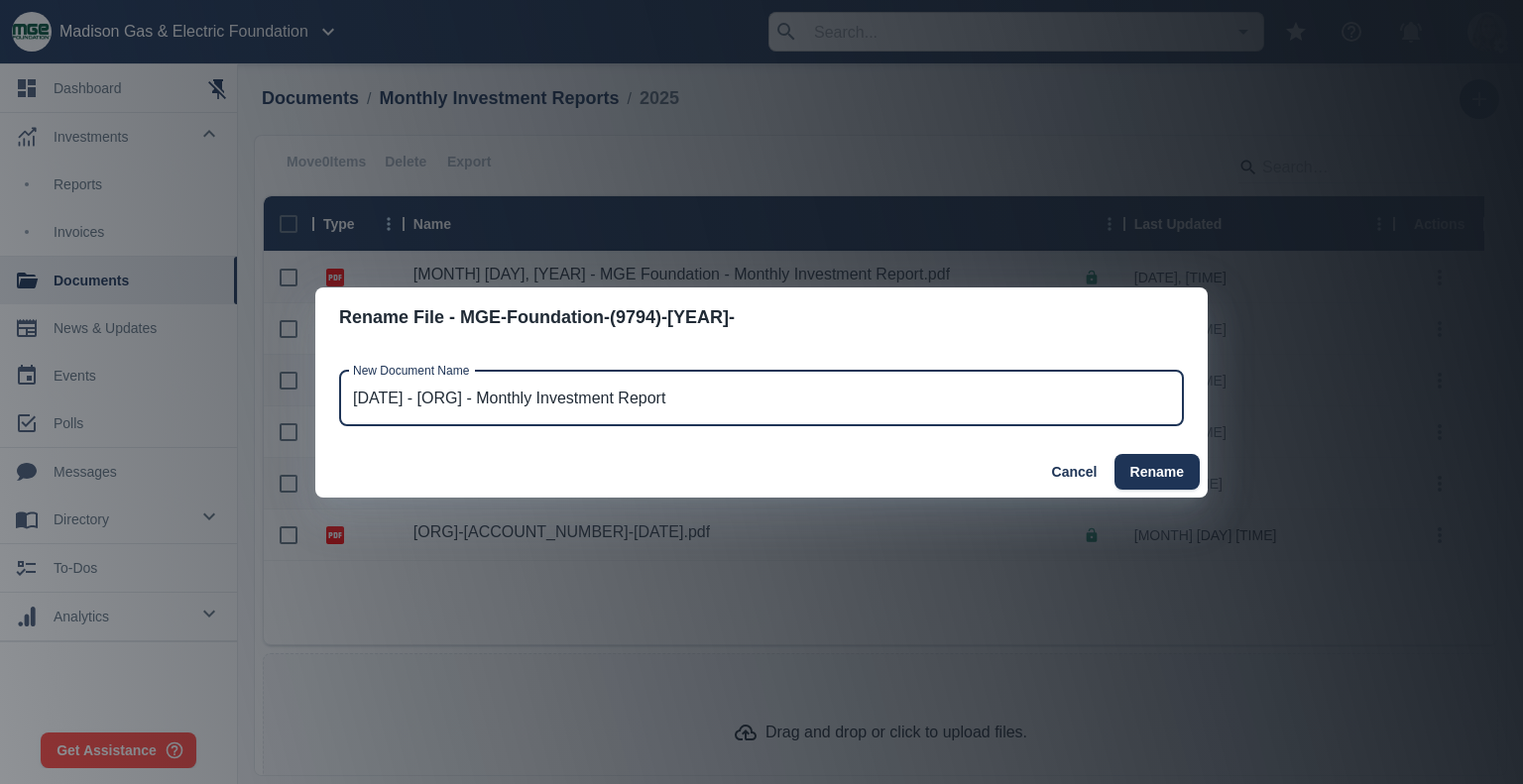 type on "[DATE] - [ORG] - Monthly Investment Report" 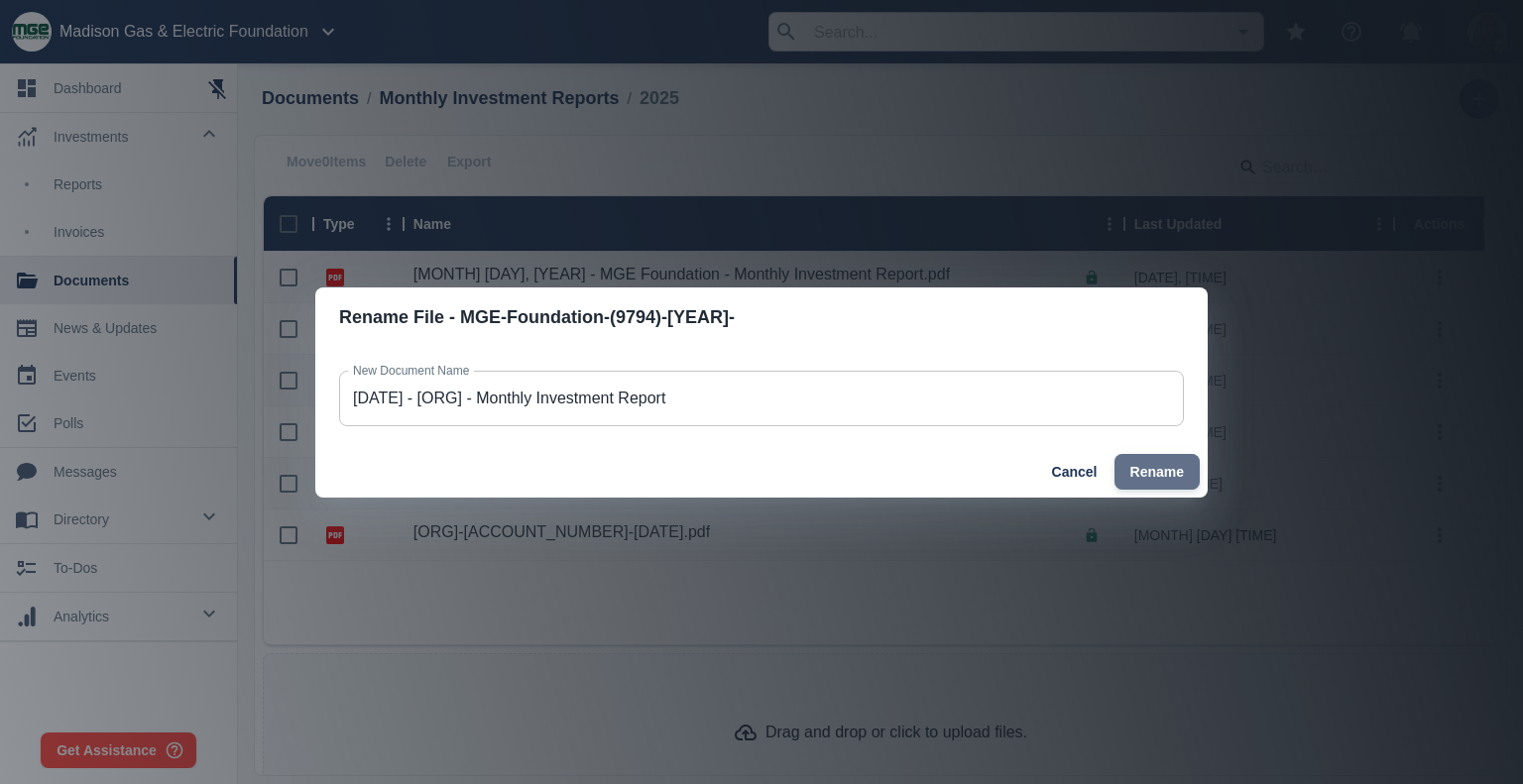 click on "Rename" at bounding box center [1157, 472] 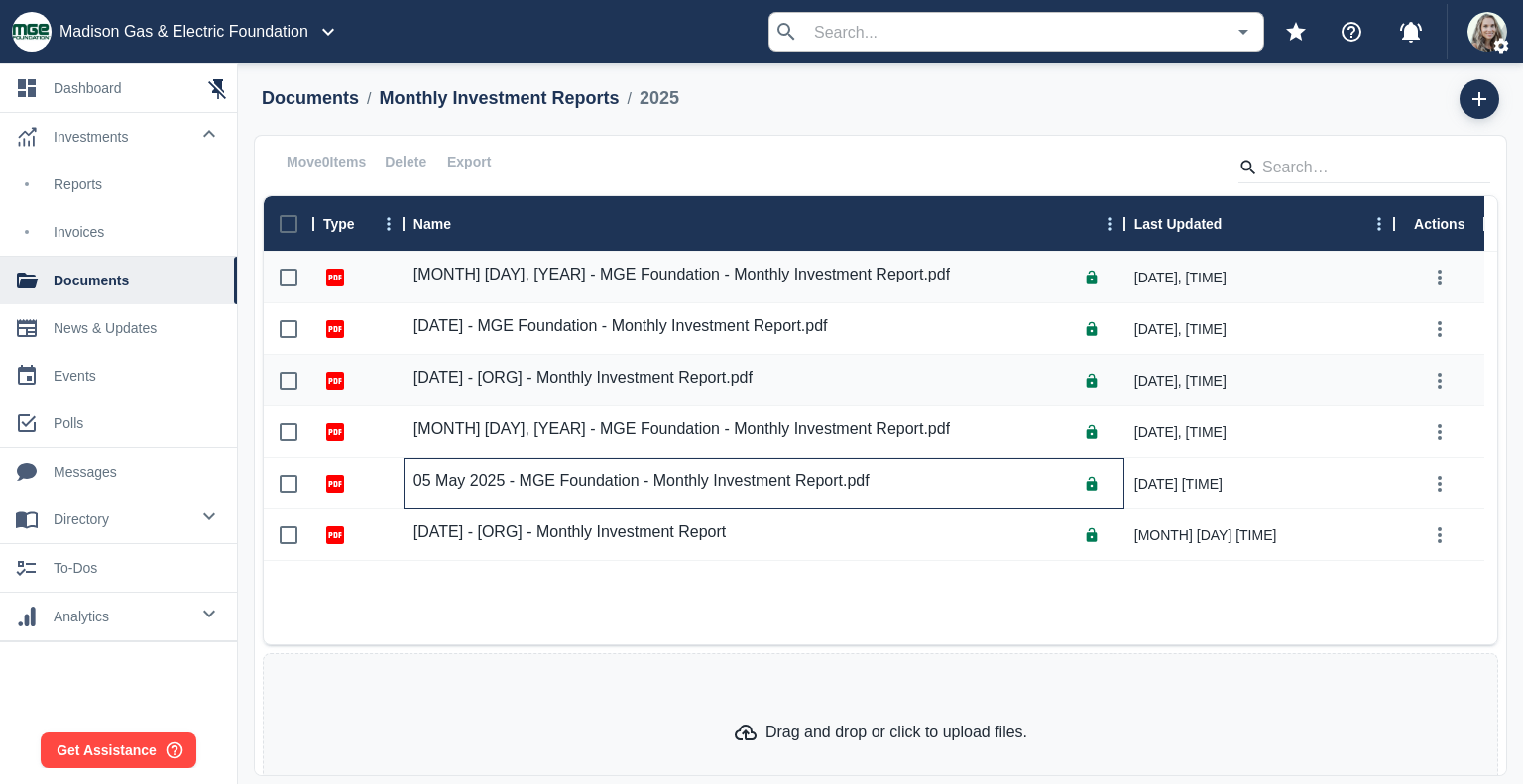 click on "05 May 2025 - MGE Foundation - Monthly Investment Report.pdf" at bounding box center (642, 481) 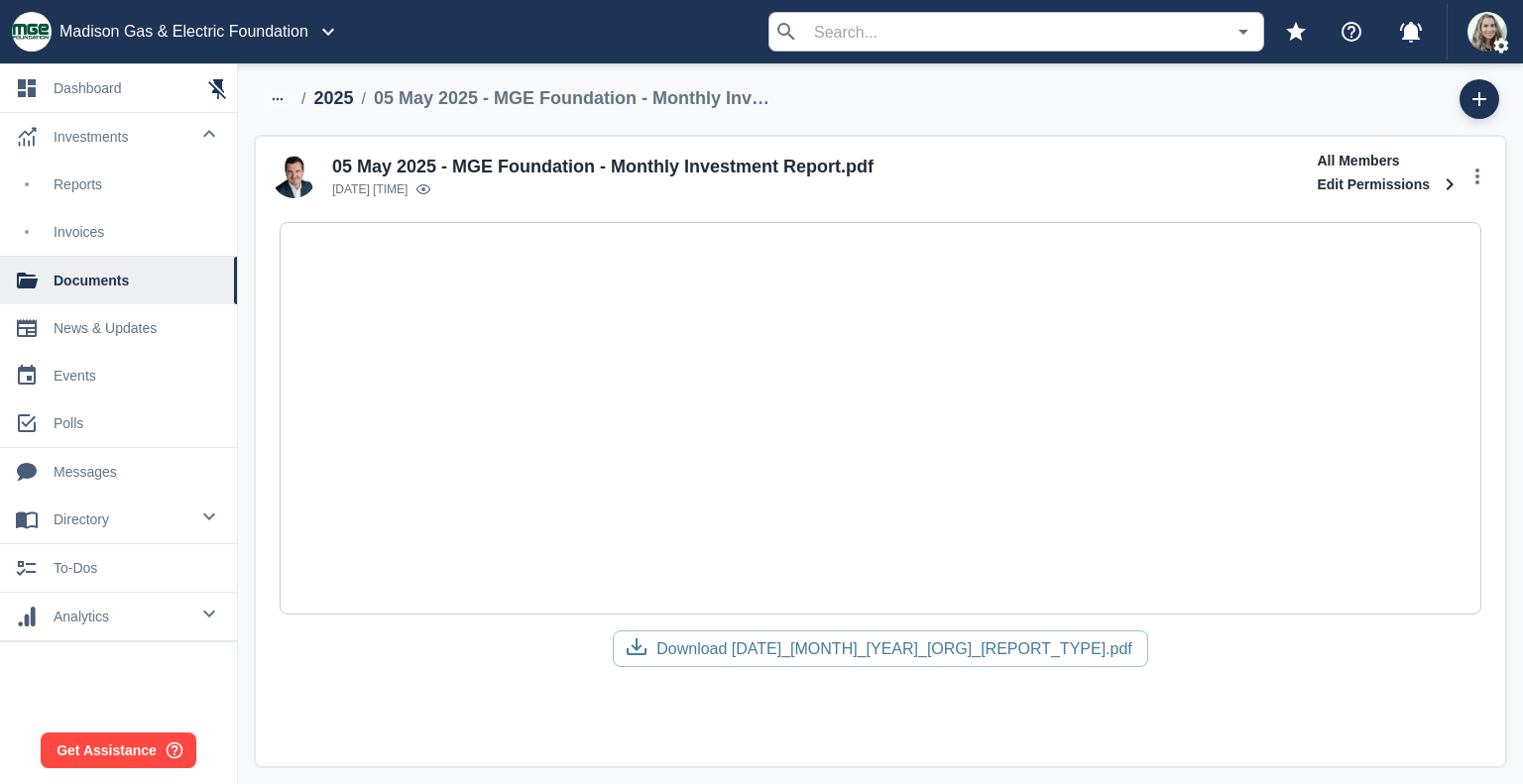 click on "2025" at bounding box center [333, 98] 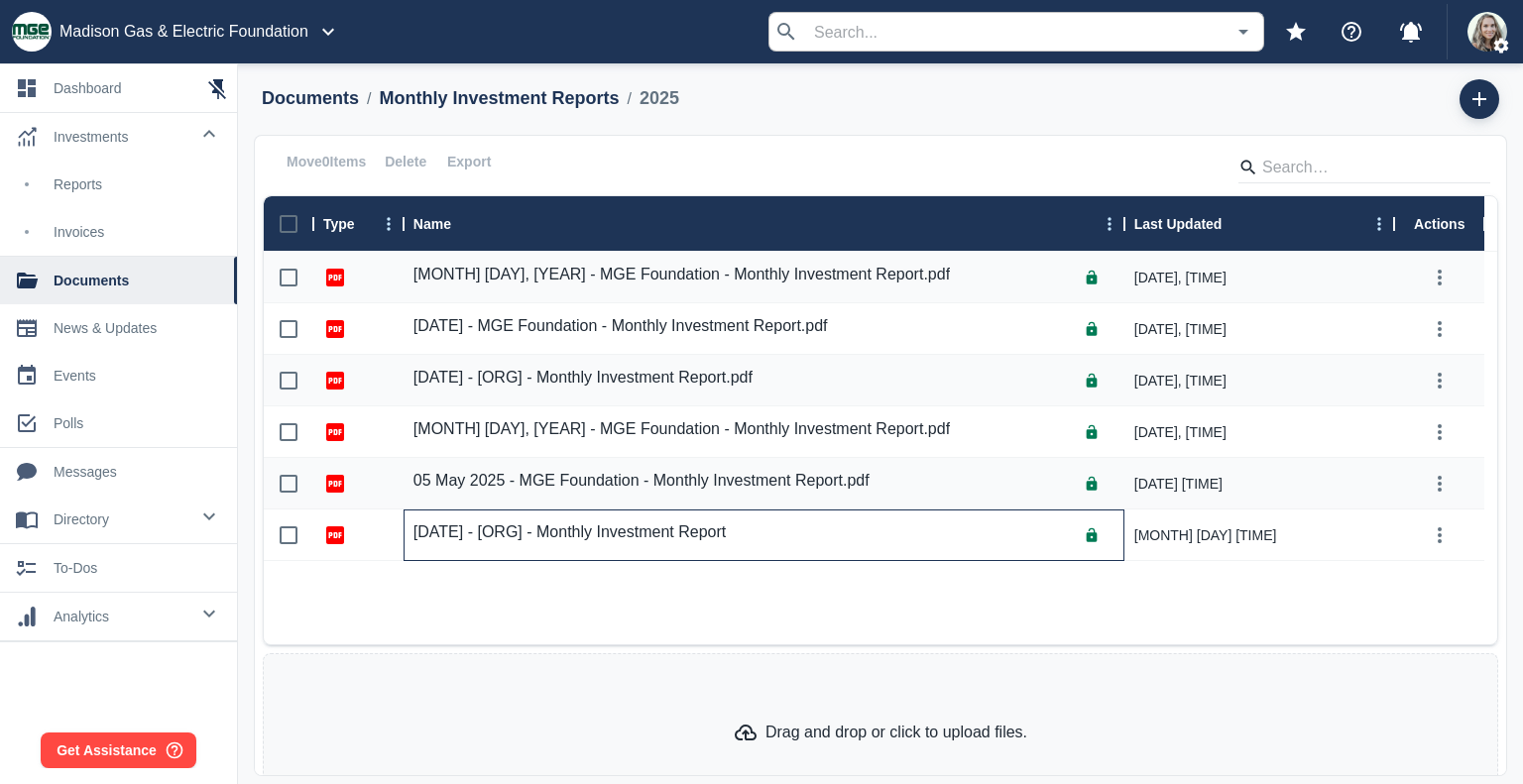 click on "[DATE] - [ORG] - Monthly Investment Report" at bounding box center [569, 532] 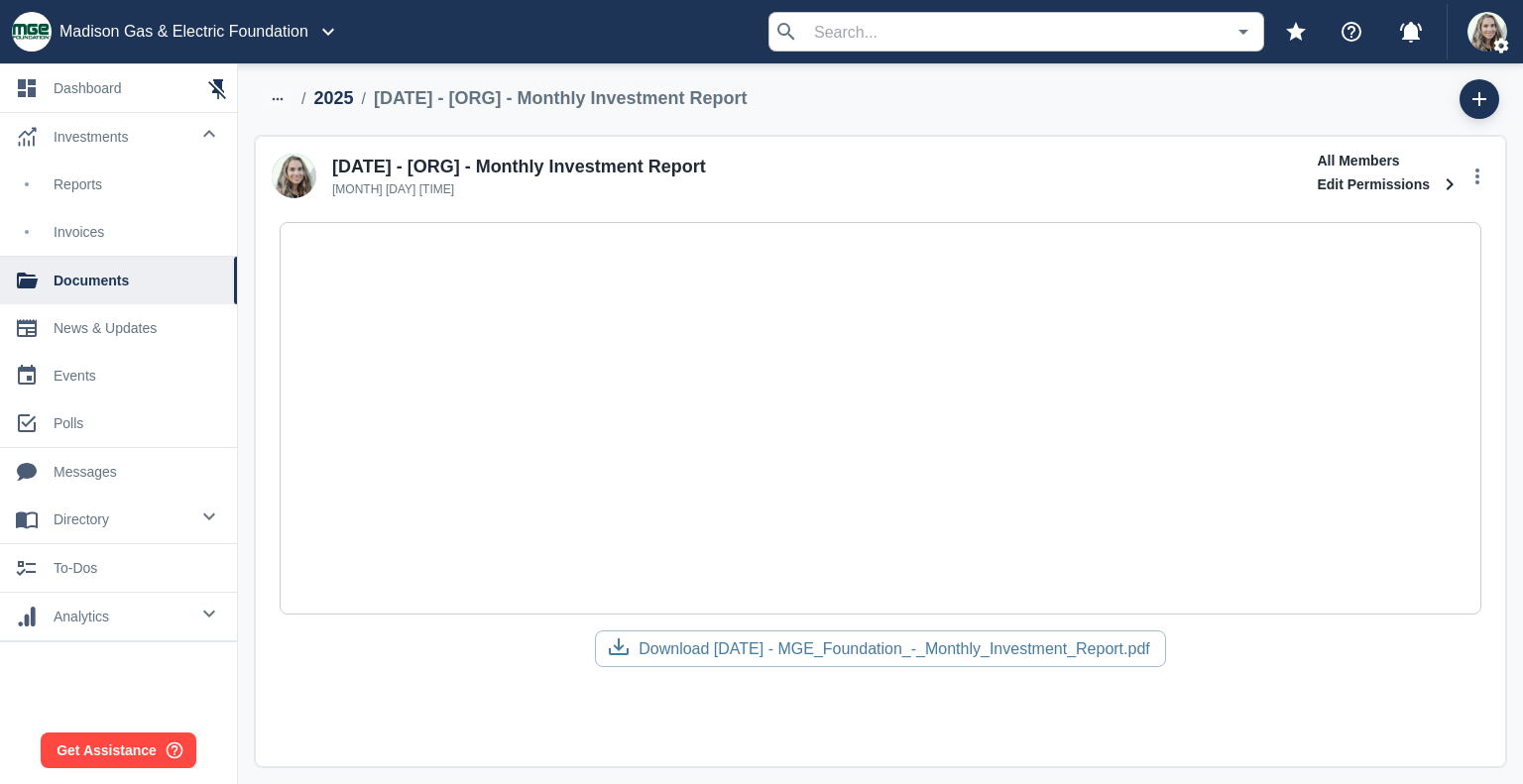 click on "2025" at bounding box center [333, 98] 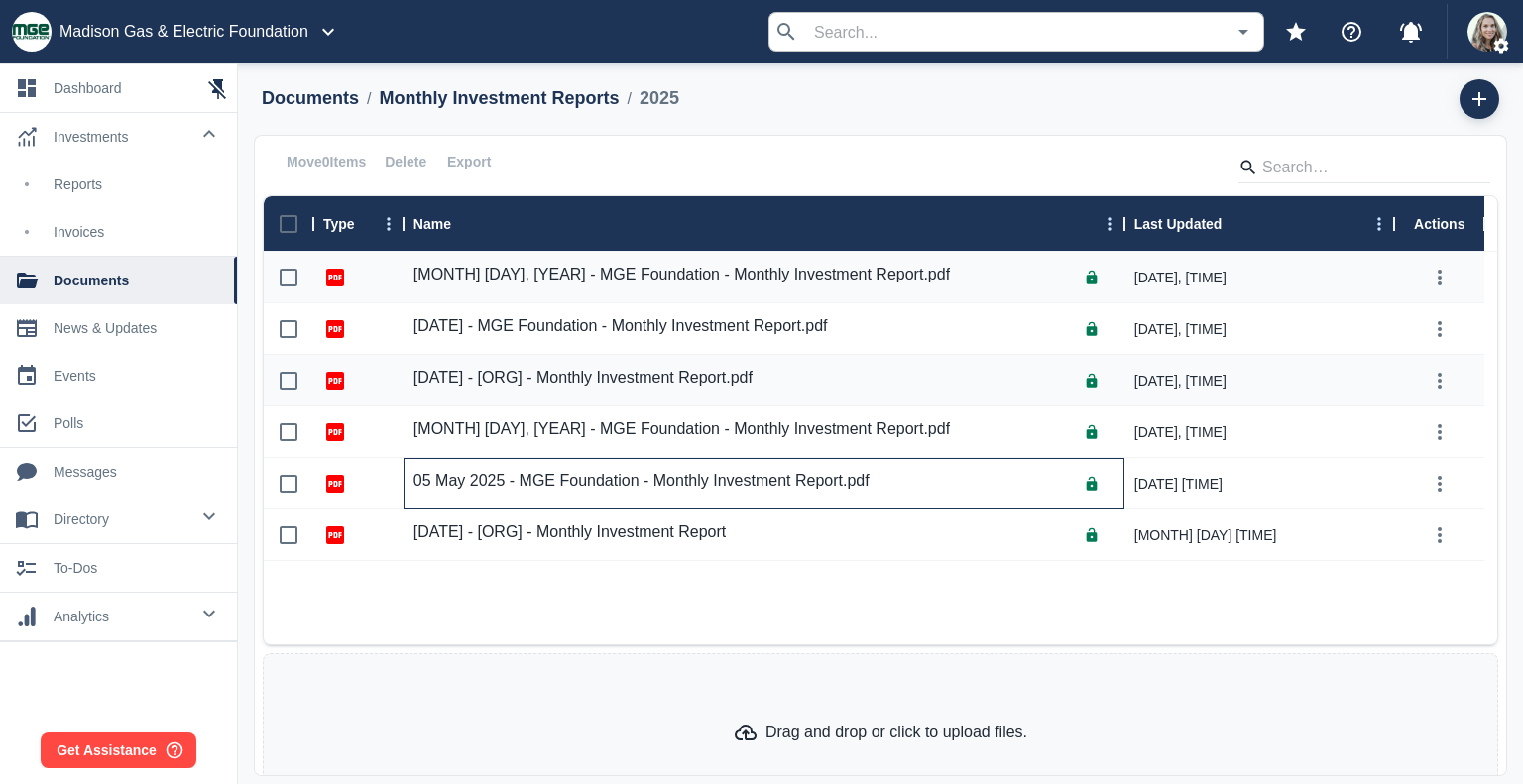 click on "05 May 2025 - MGE Foundation - Monthly Investment Report.pdf" at bounding box center (642, 481) 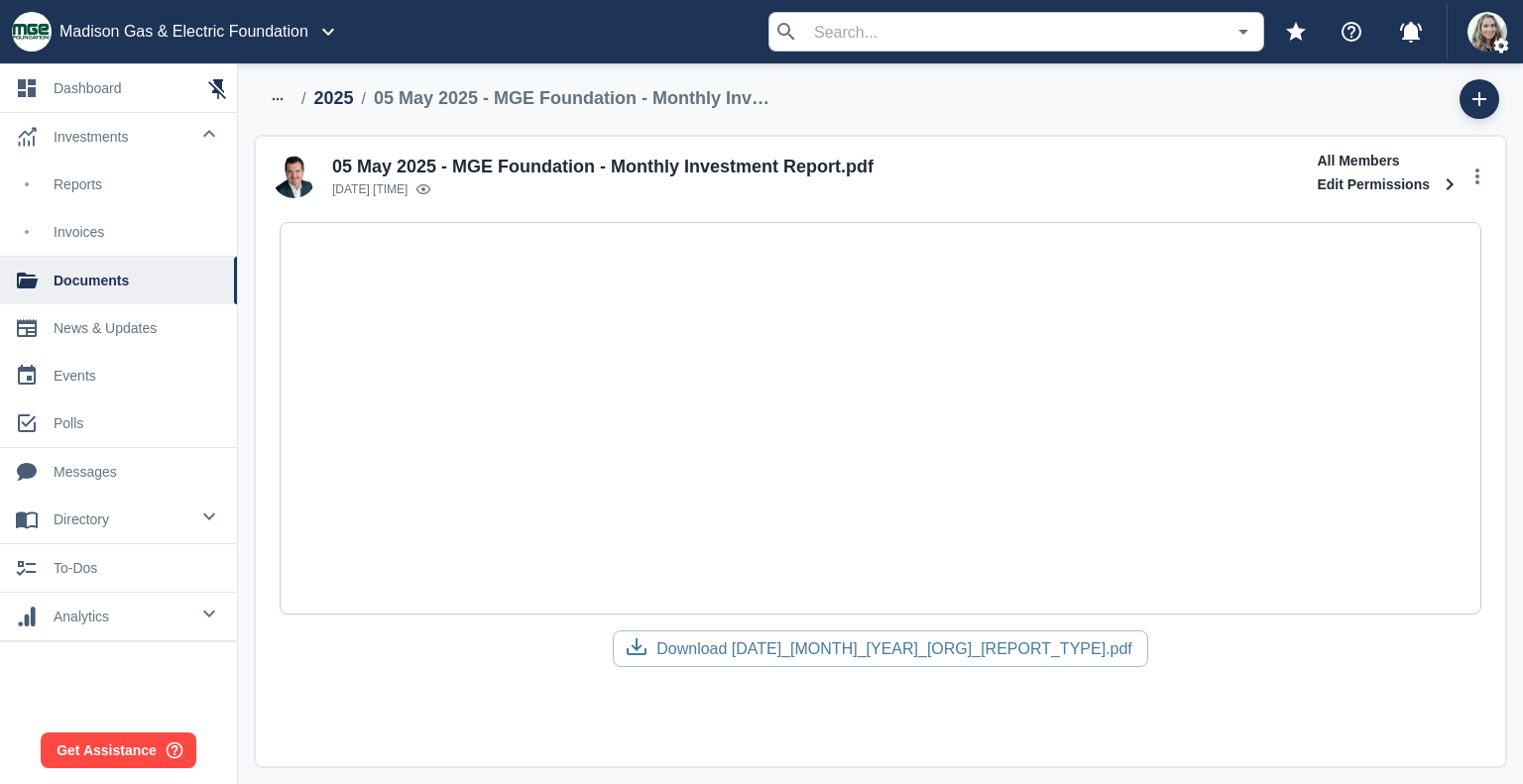 click on "2025" at bounding box center [333, 98] 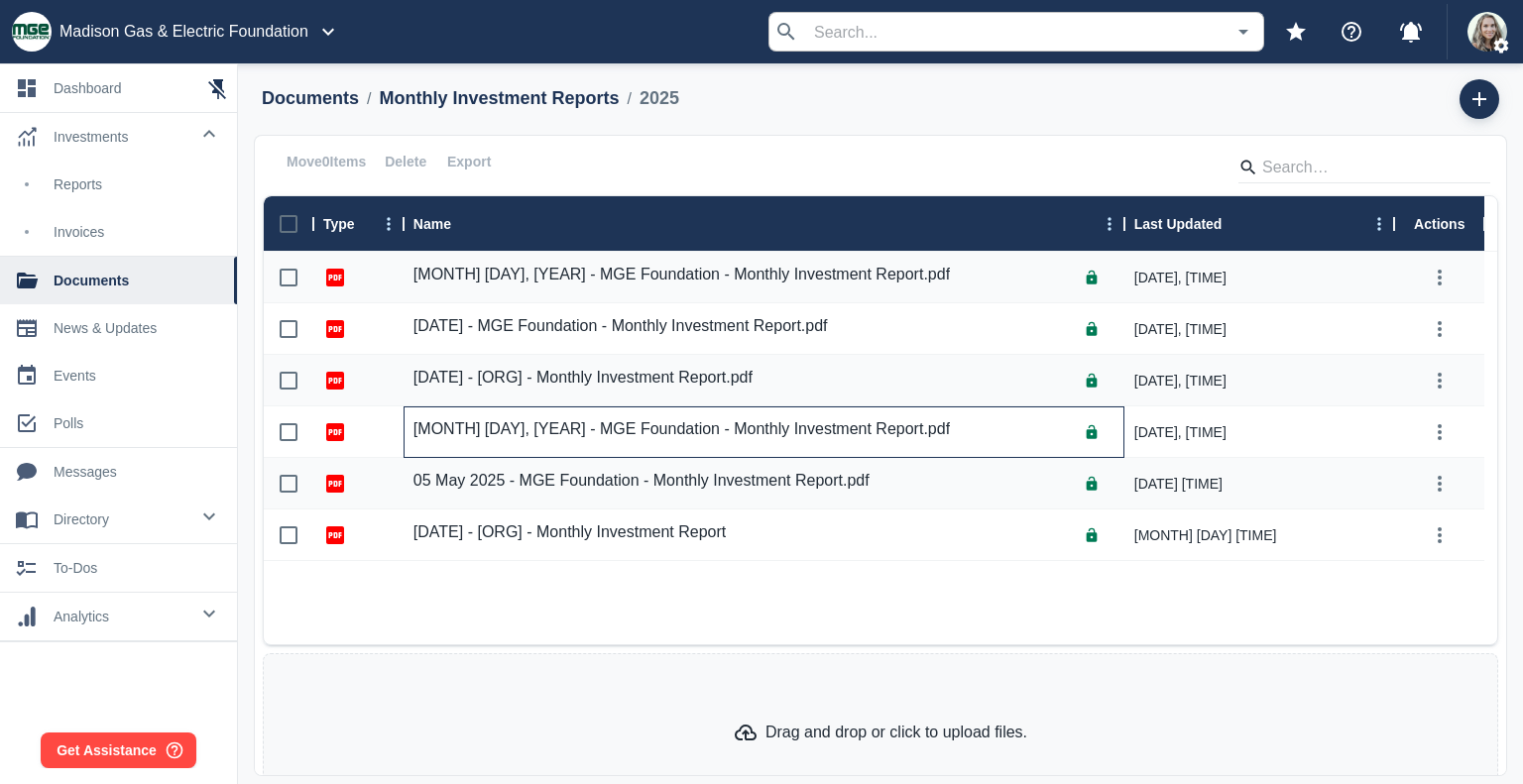 click on "[MONTH] [DAY], [YEAR] - MGE Foundation - Monthly Investment Report.pdf" at bounding box center [681, 429] 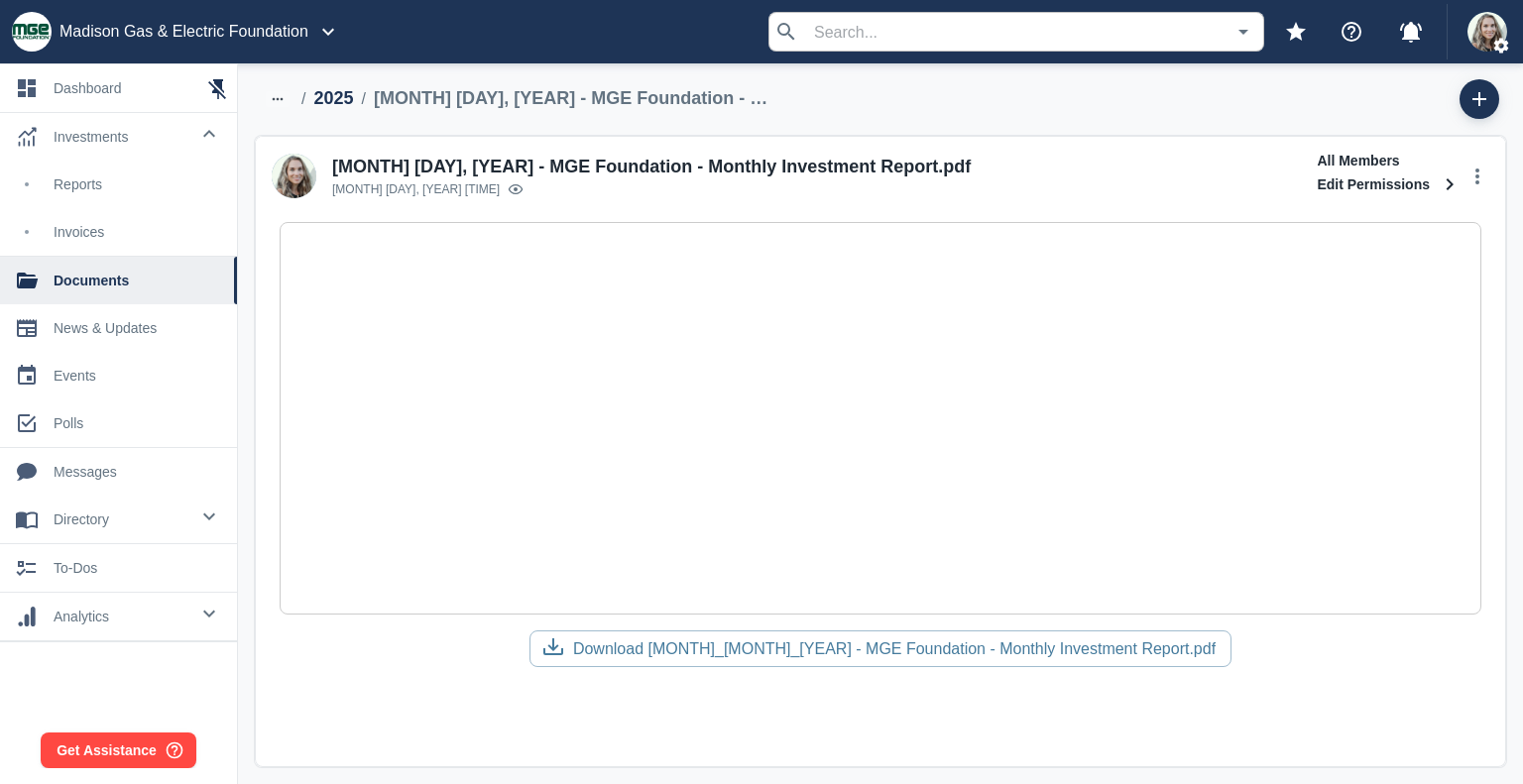 click on "2025" at bounding box center [333, 98] 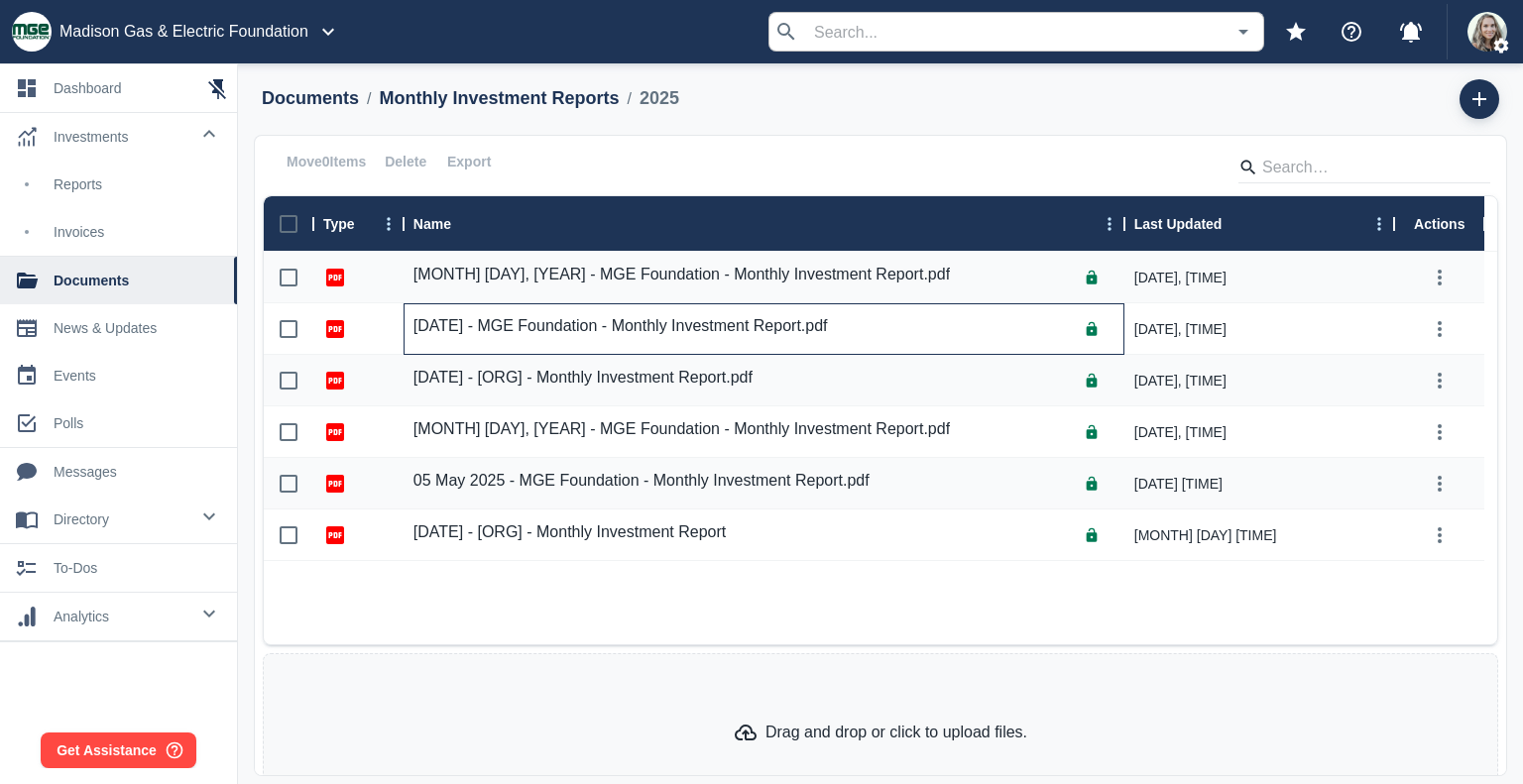 click on "[DATE] - MGE Foundation - Monthly Investment Report.pdf" at bounding box center [621, 326] 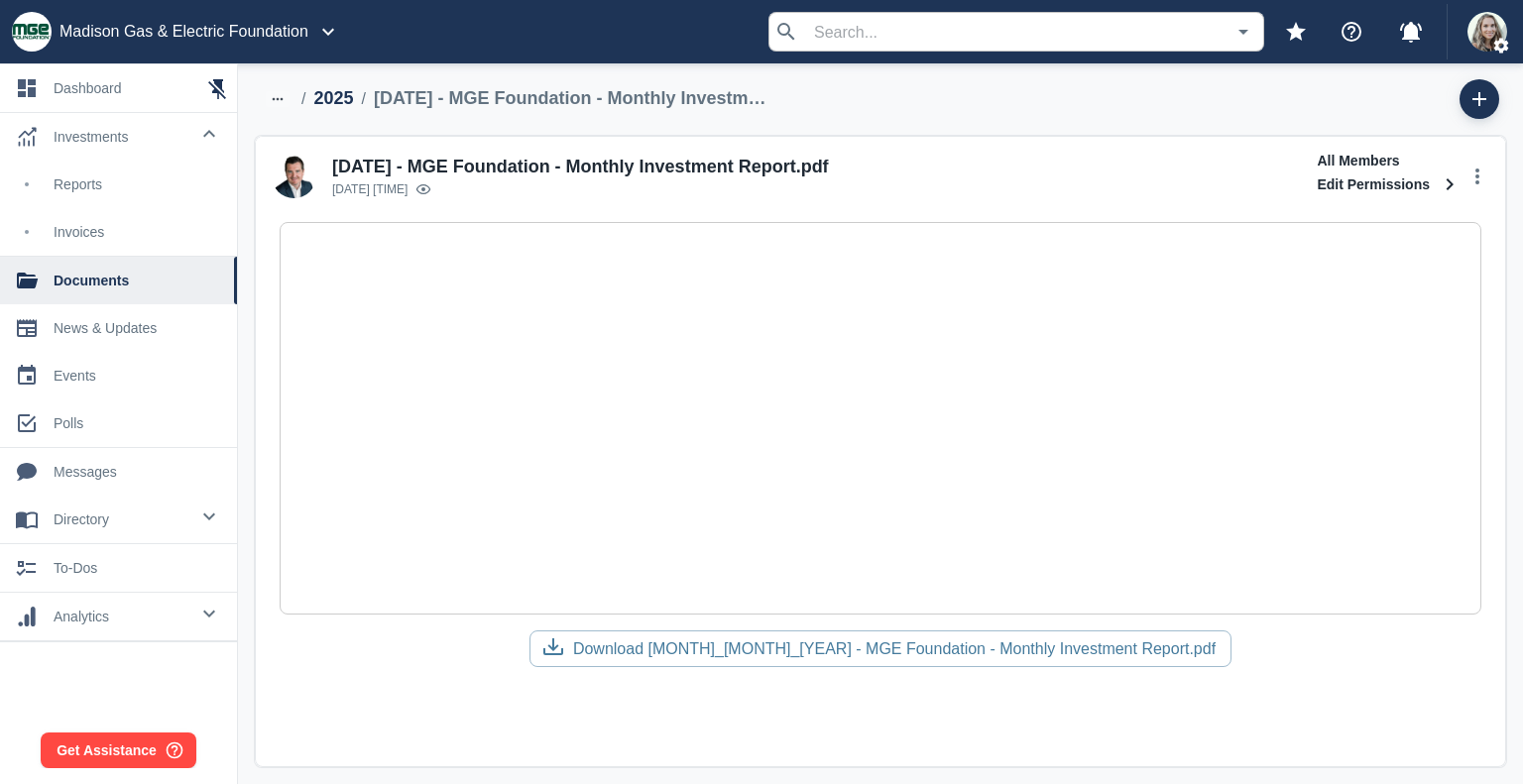 click on "2025" at bounding box center [333, 98] 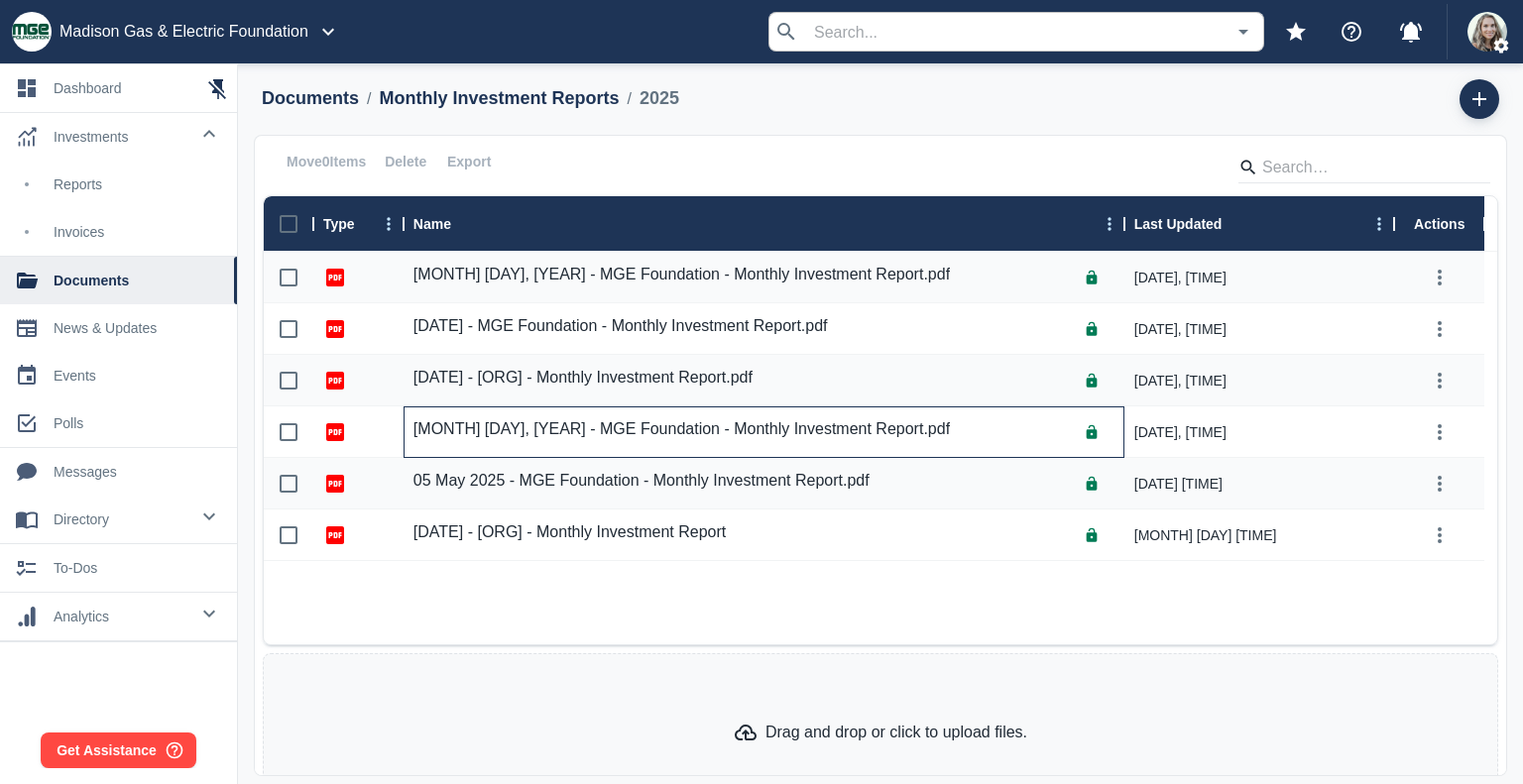 click on "[MONTH] [DAY], [YEAR] - MGE Foundation - Monthly Investment Report.pdf" at bounding box center [681, 429] 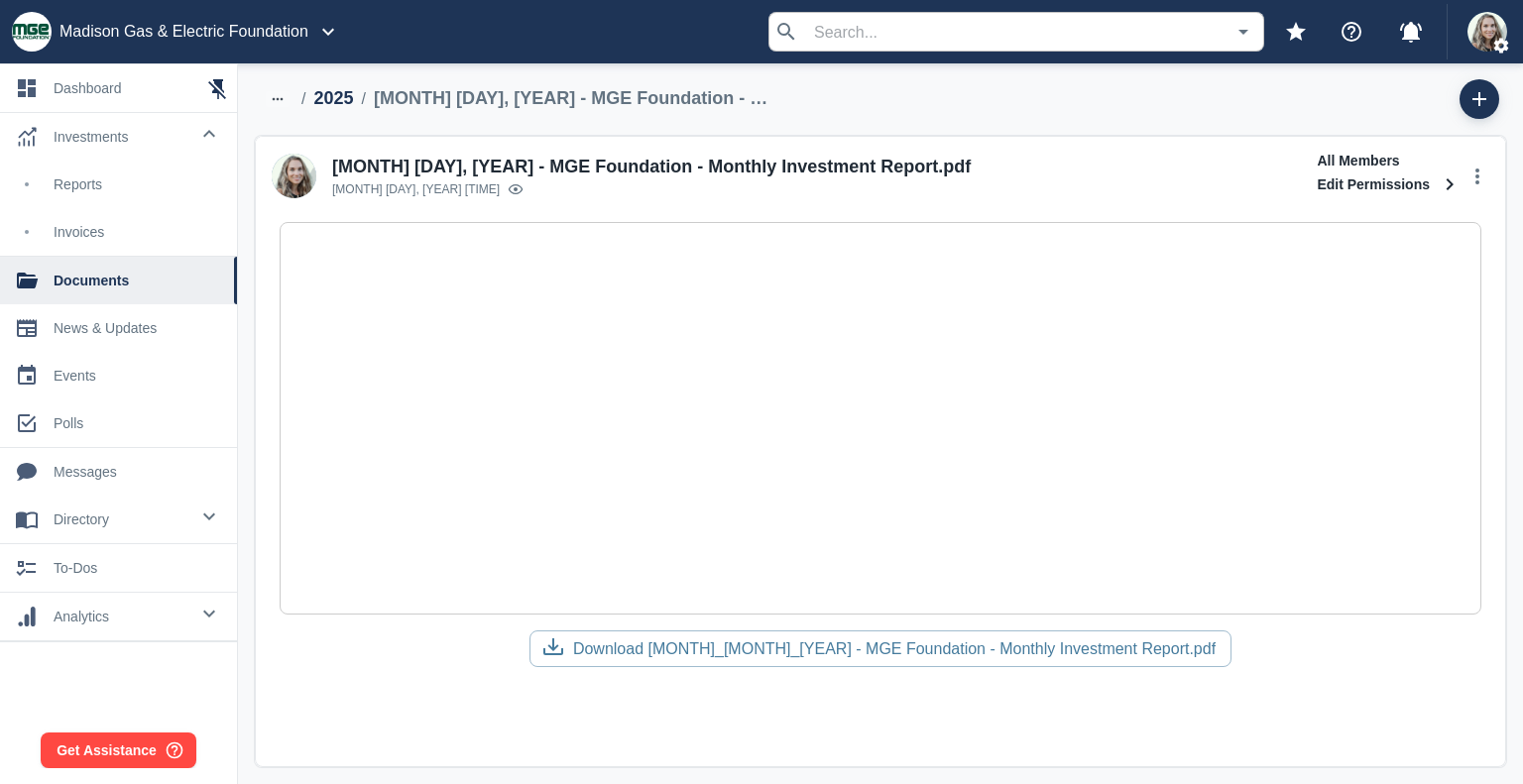 click on "2025" at bounding box center (333, 98) 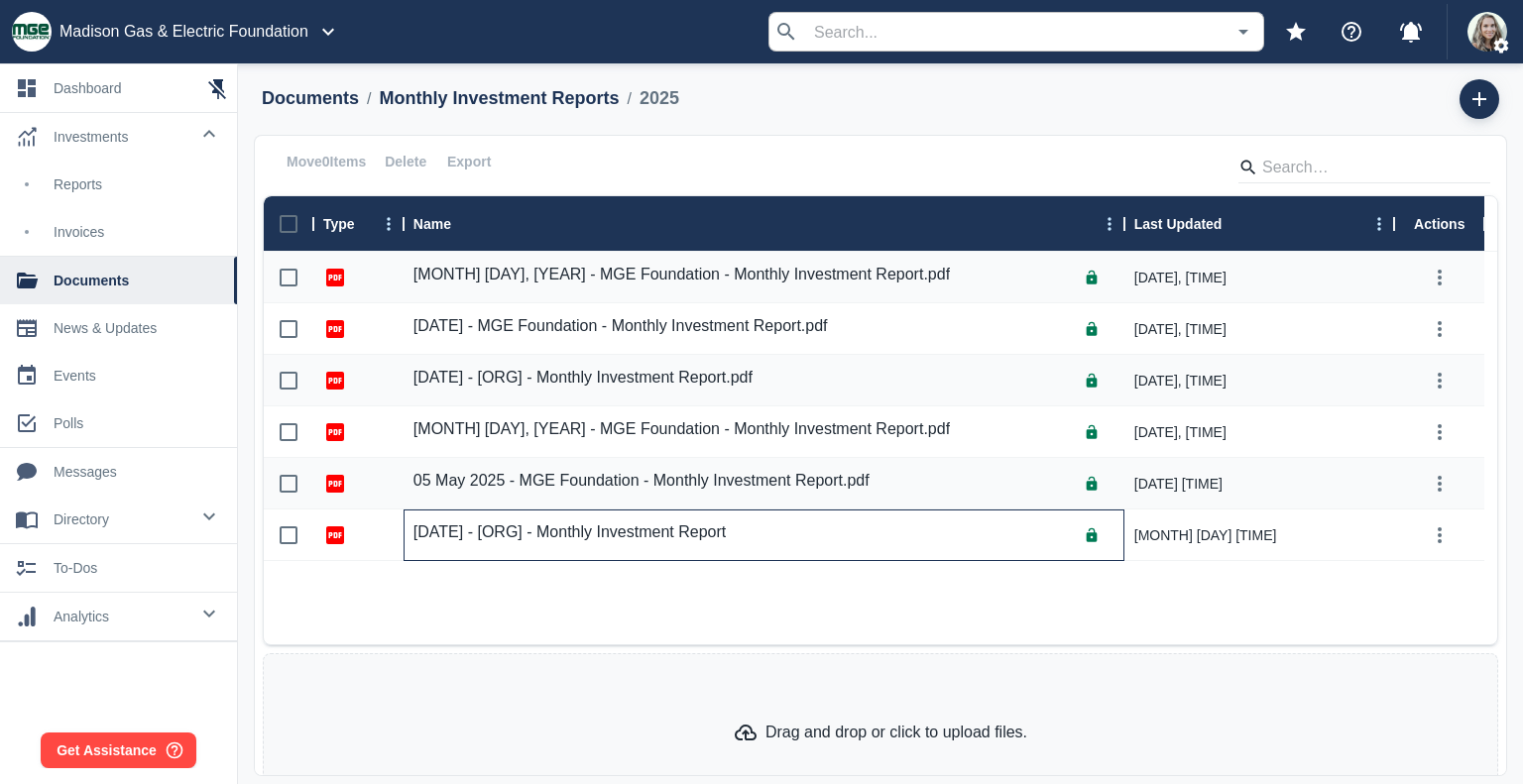 click on "[DATE] - [ORG] - Monthly Investment Report" at bounding box center (569, 532) 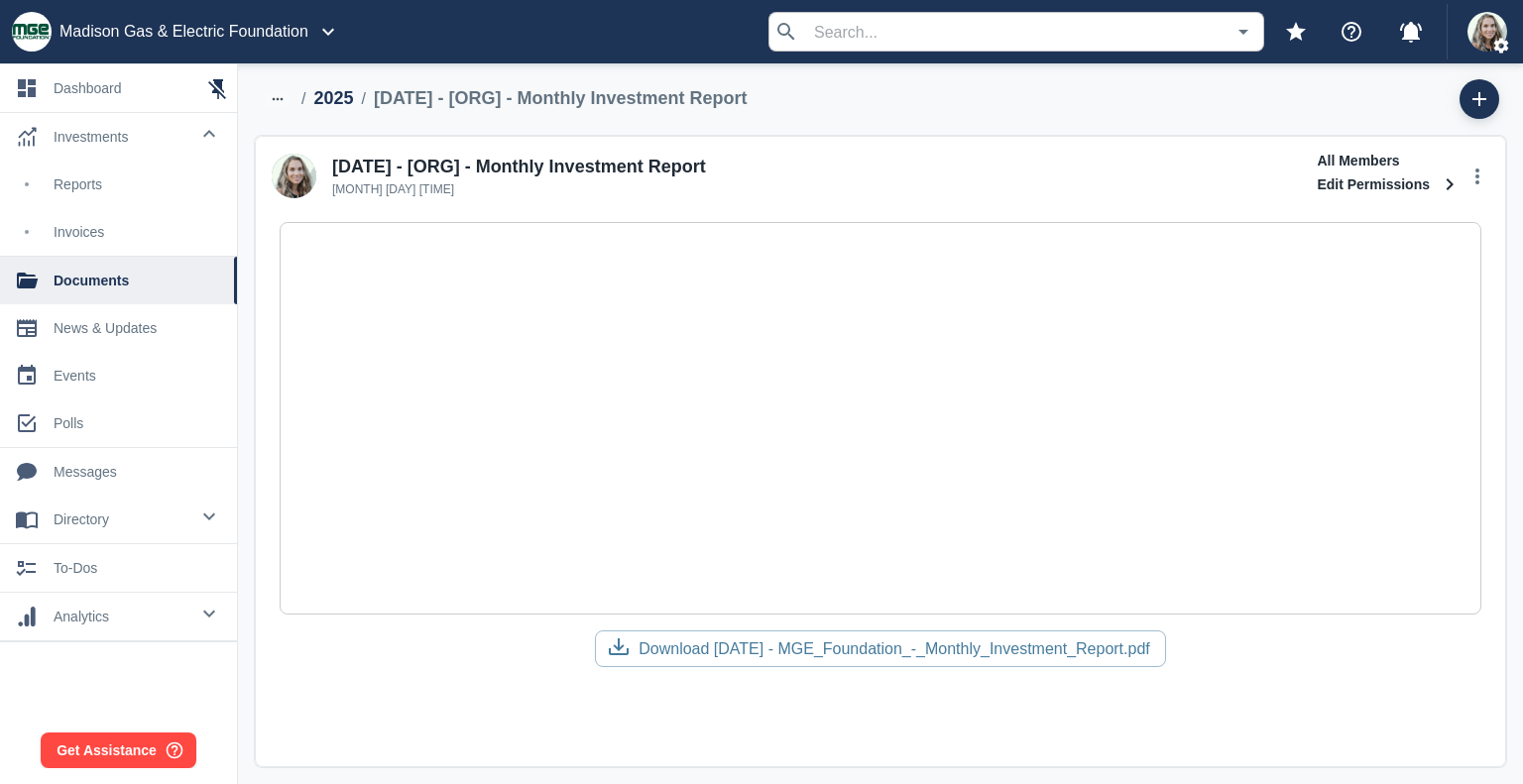 click on "2025" at bounding box center [333, 98] 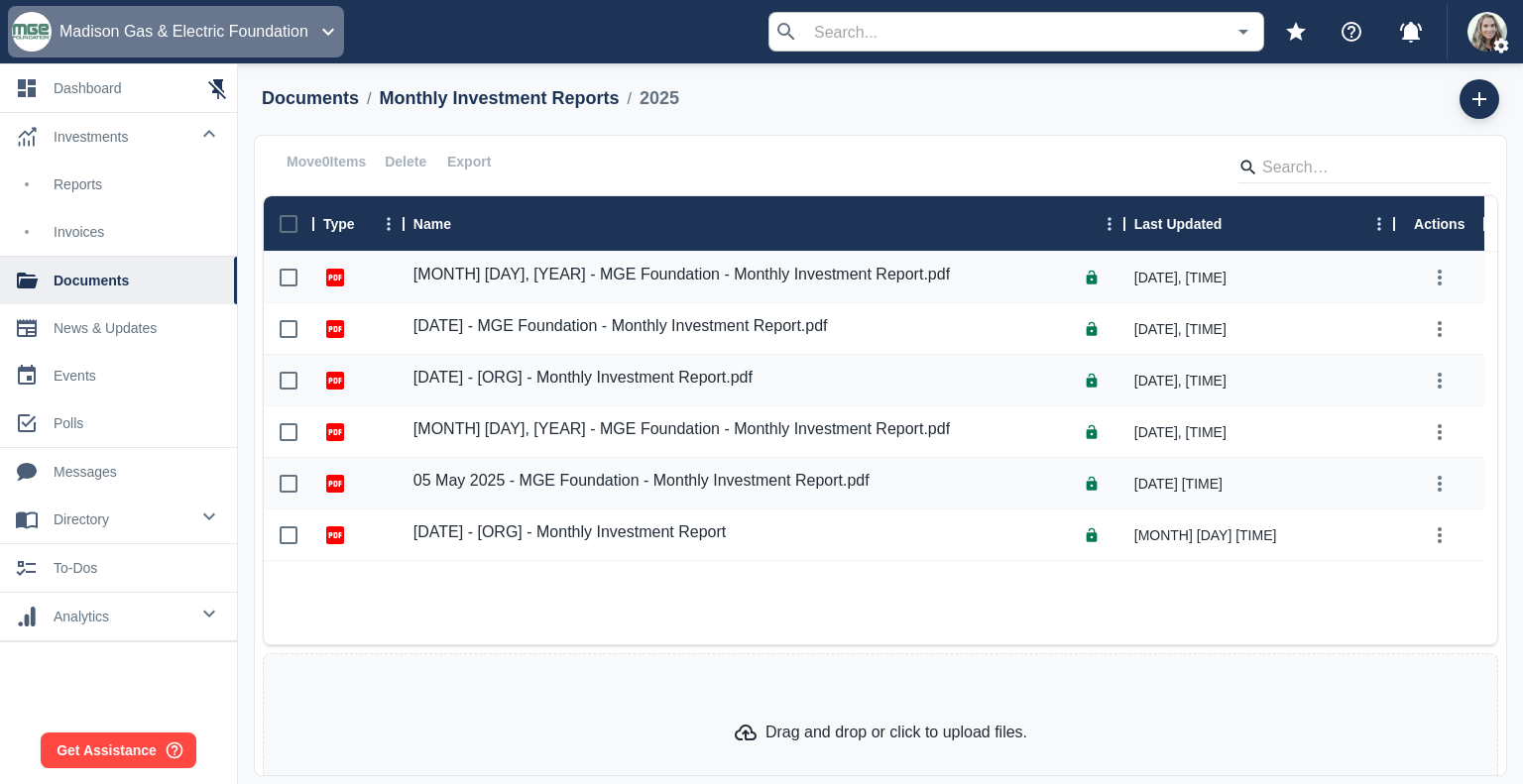 click on "Madison Gas & Electric Foundation" at bounding box center [183, 32] 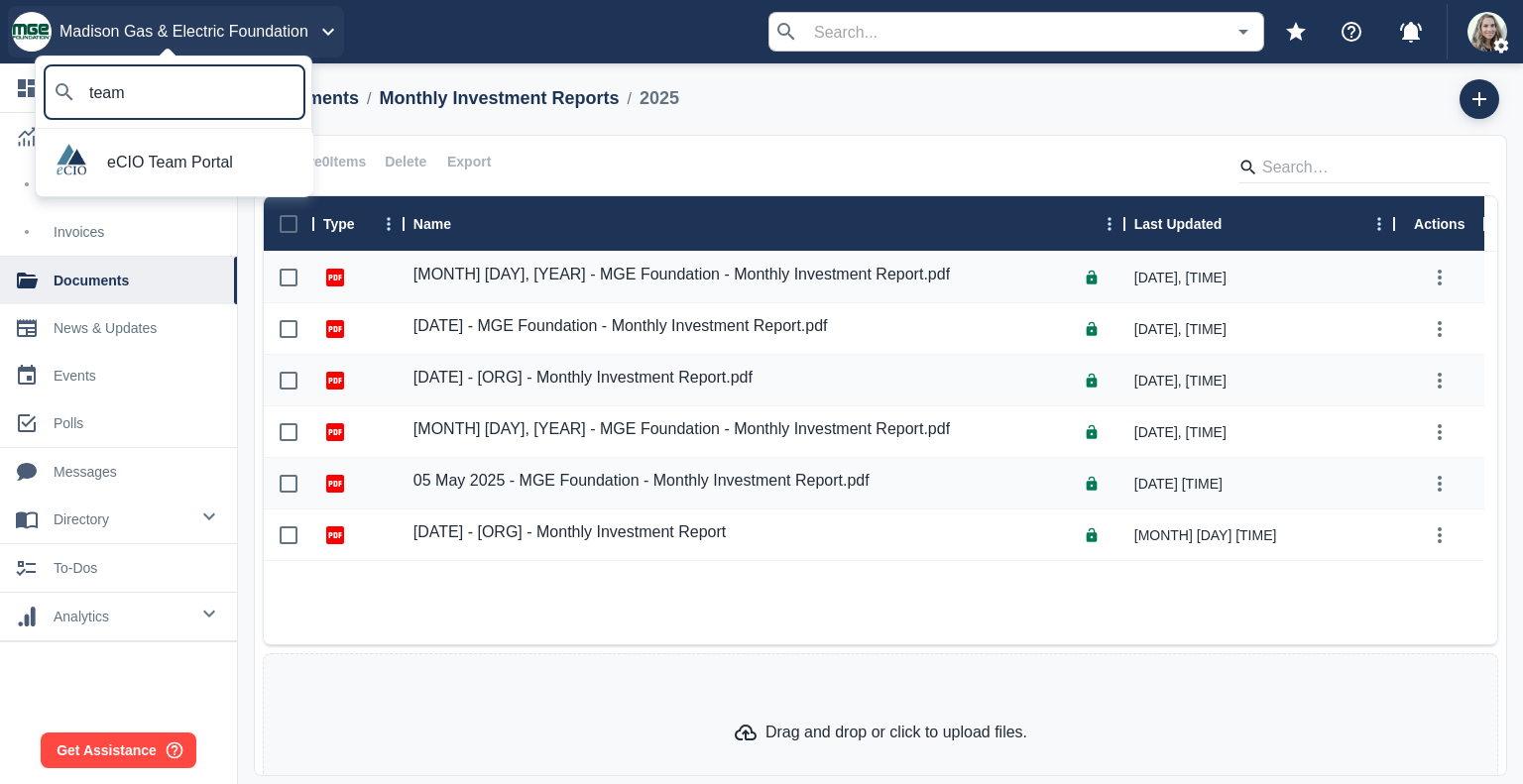 type on "team" 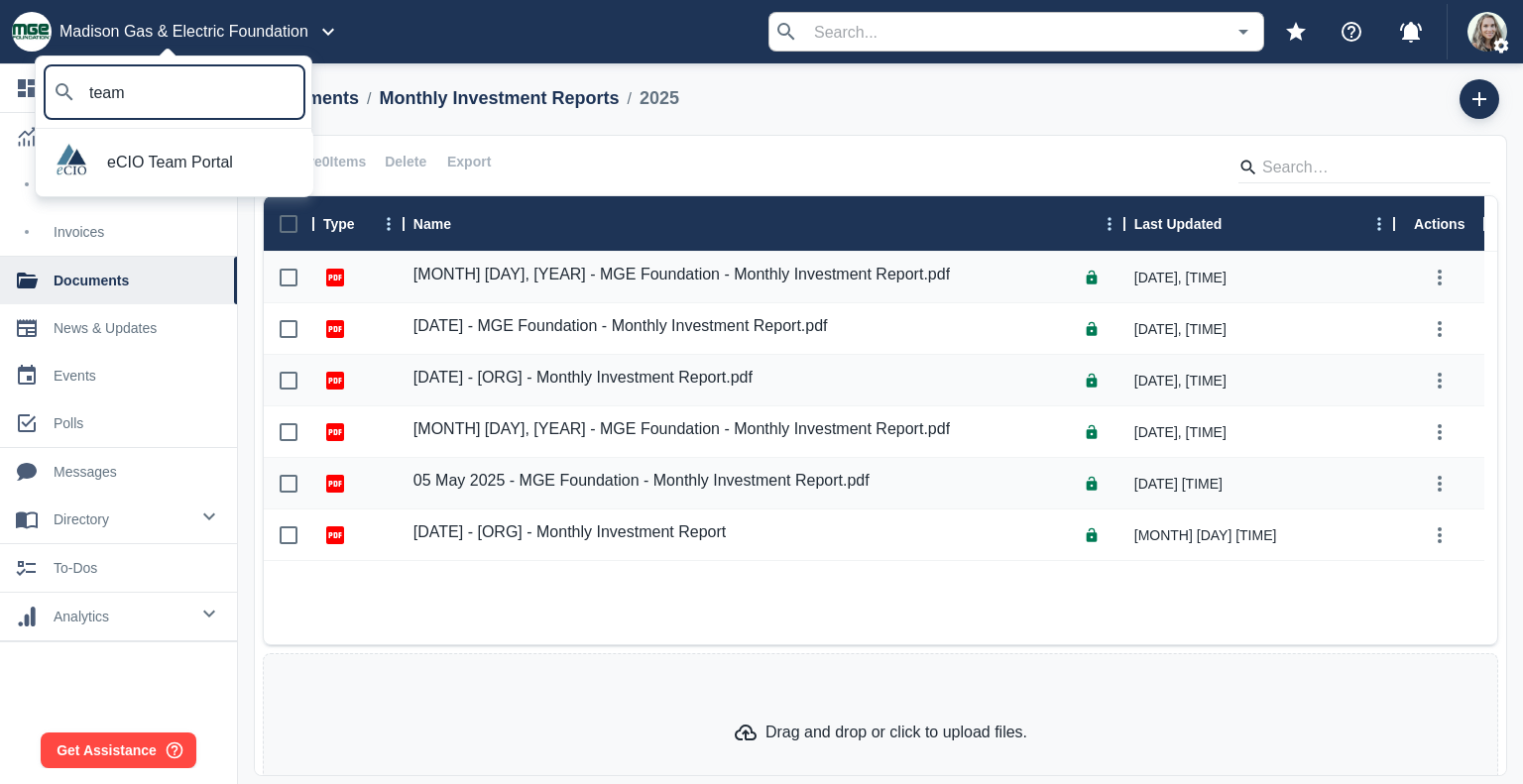 click on "eCIO Team Portal" at bounding box center (202, 163) 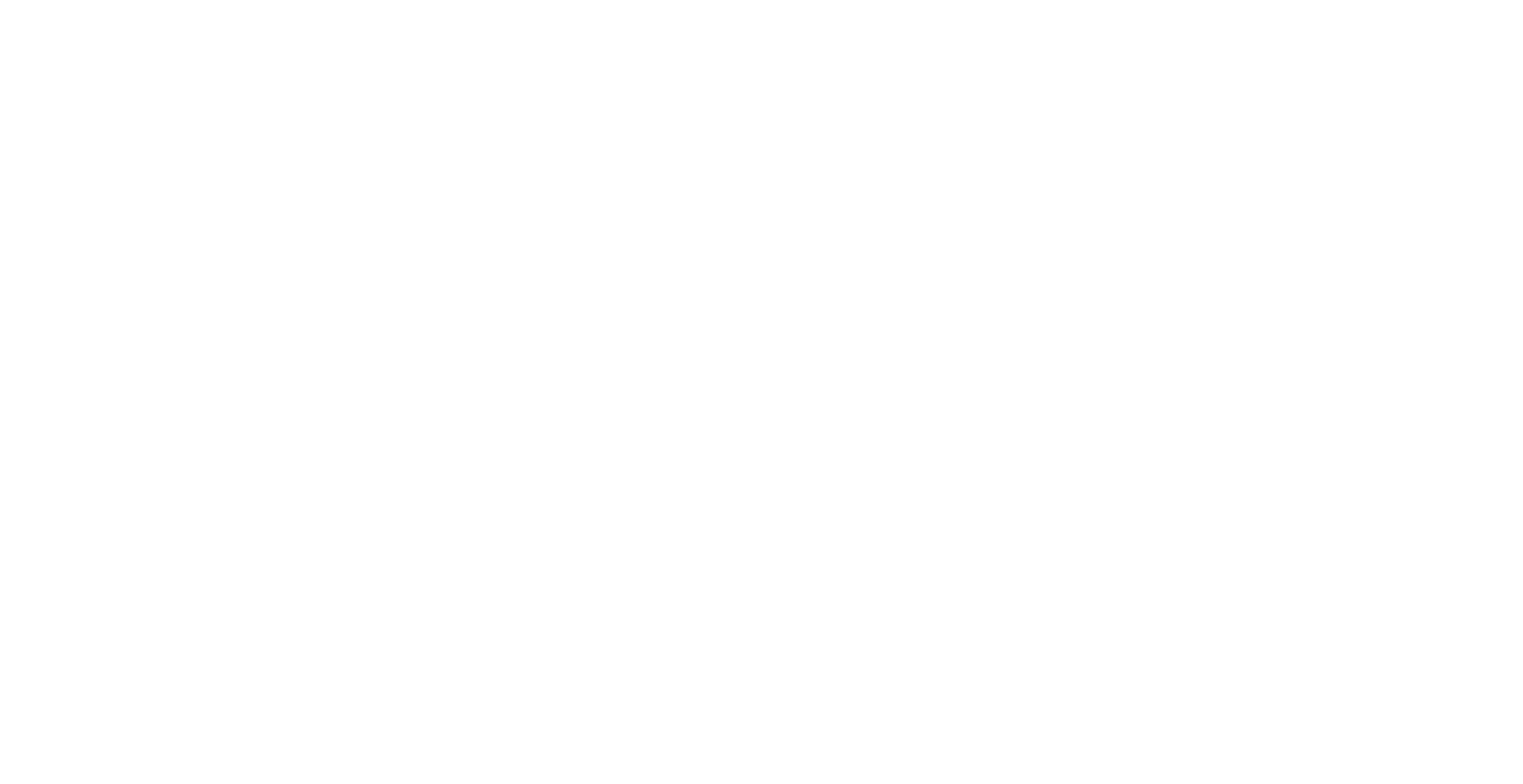 scroll, scrollTop: 0, scrollLeft: 0, axis: both 